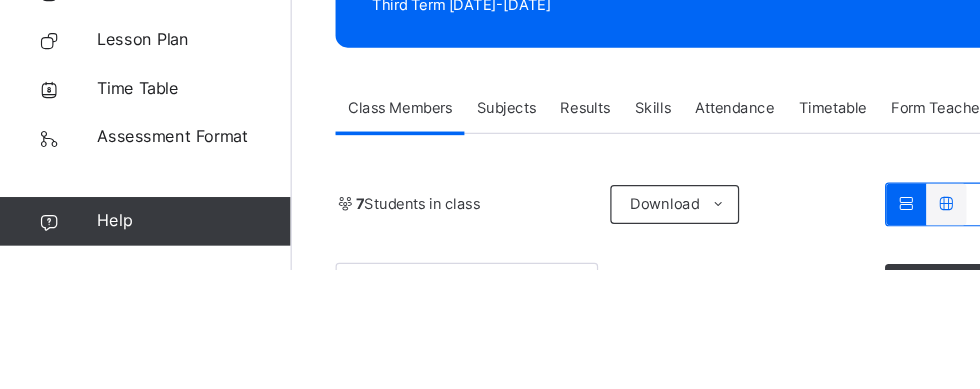 scroll, scrollTop: 140, scrollLeft: 0, axis: vertical 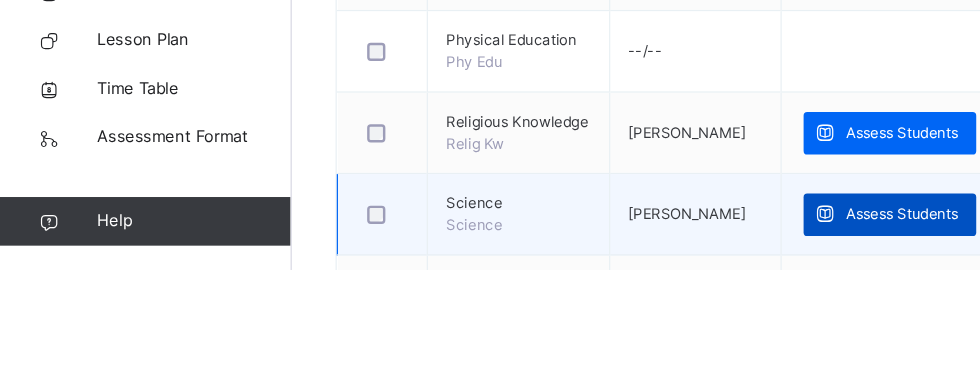 click on "Assess Students" at bounding box center [742, 343] 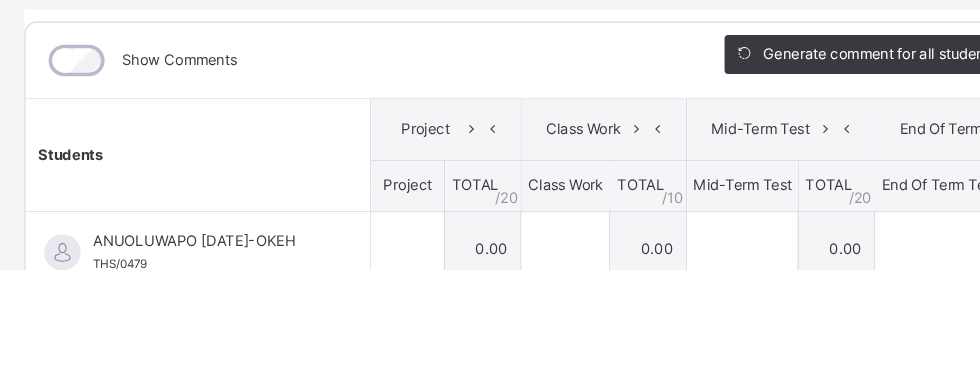 scroll, scrollTop: 105, scrollLeft: 0, axis: vertical 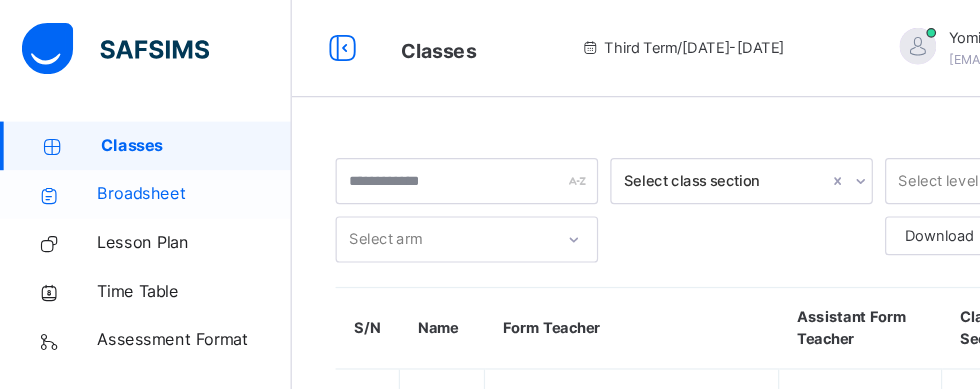 click on "Broadsheet" at bounding box center [160, 160] 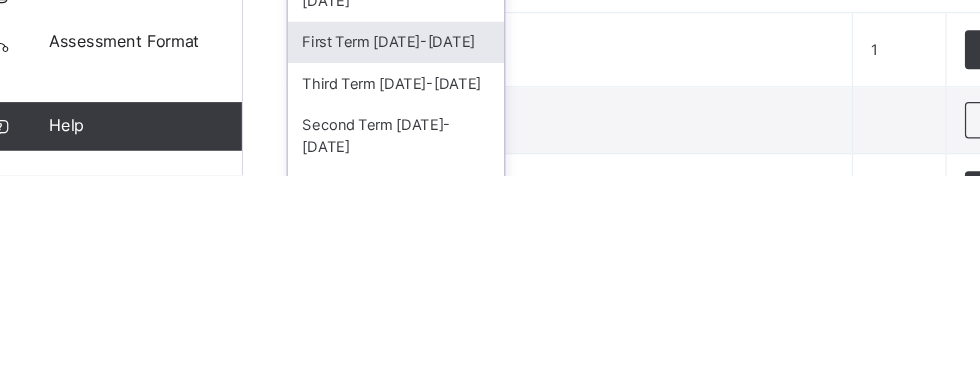 click on "First Term [DATE]-[DATE]" at bounding box center [366, 280] 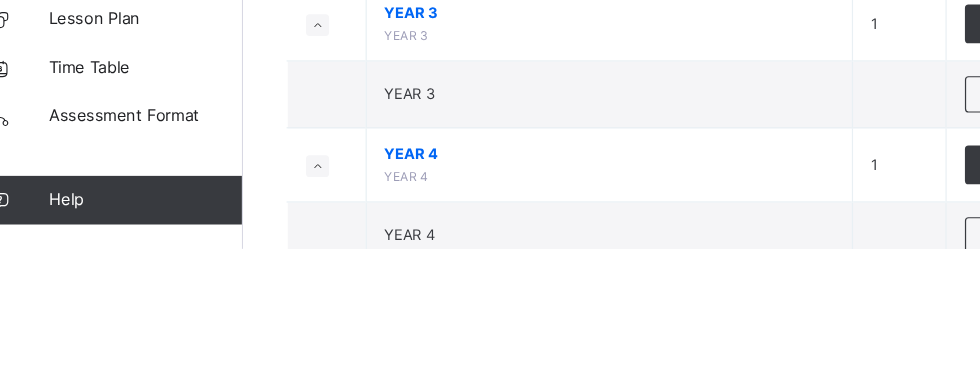 scroll, scrollTop: 386, scrollLeft: 0, axis: vertical 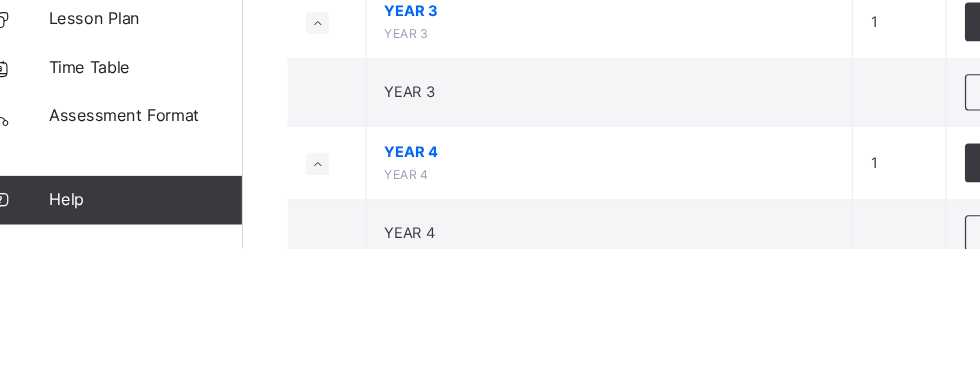 click on "YEAR 5" at bounding box center (542, 425) 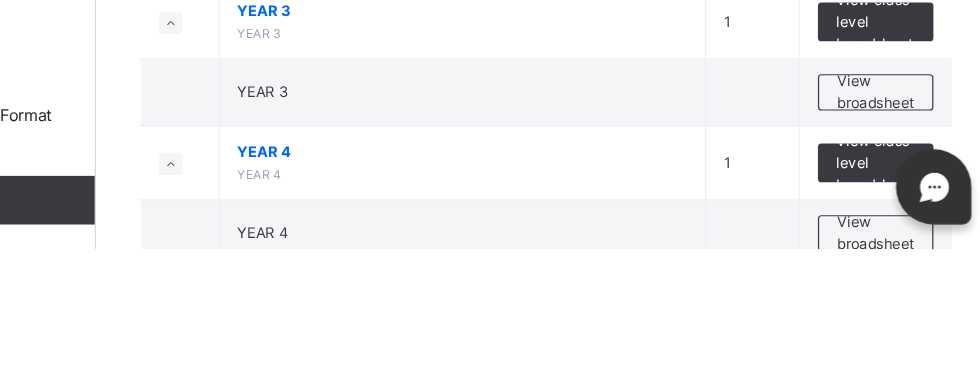 click on "View class level broadsheet" at bounding box center (881, 434) 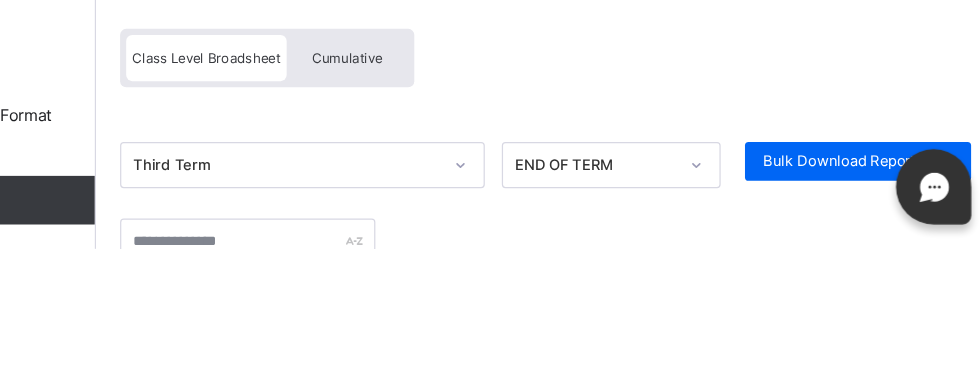 scroll, scrollTop: 386, scrollLeft: 0, axis: vertical 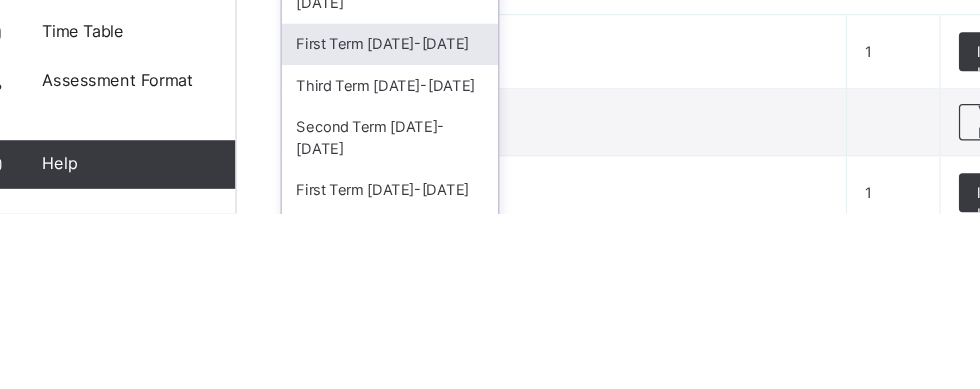 click on "First Term [DATE]-[DATE]" at bounding box center [366, 250] 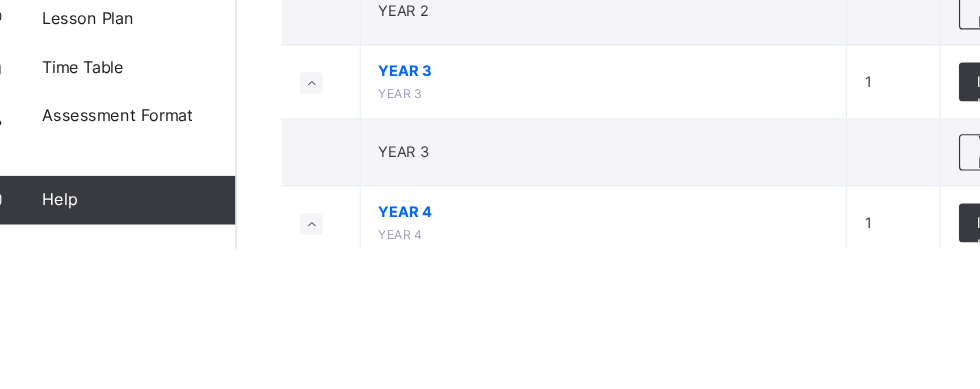 scroll, scrollTop: 338, scrollLeft: 0, axis: vertical 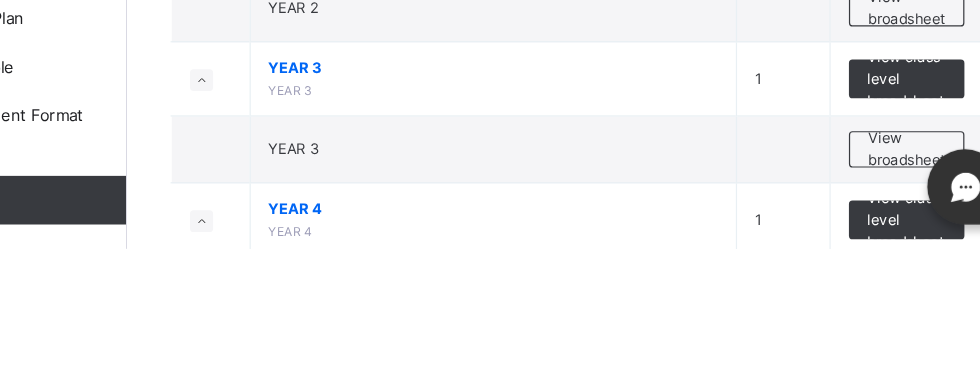 click on "View class level broadsheet" at bounding box center (881, 481) 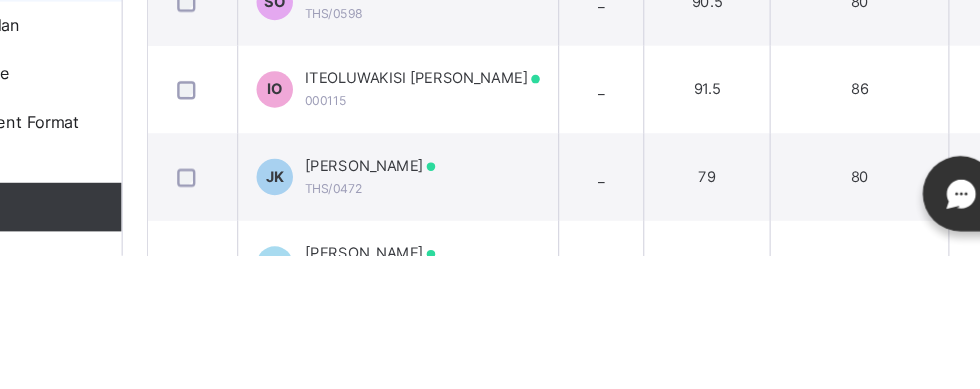 scroll, scrollTop: 573, scrollLeft: 0, axis: vertical 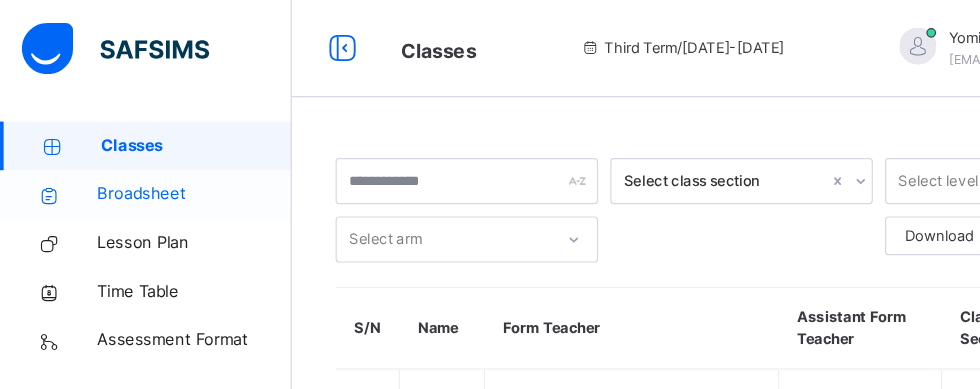 click on "Broadsheet" at bounding box center (160, 160) 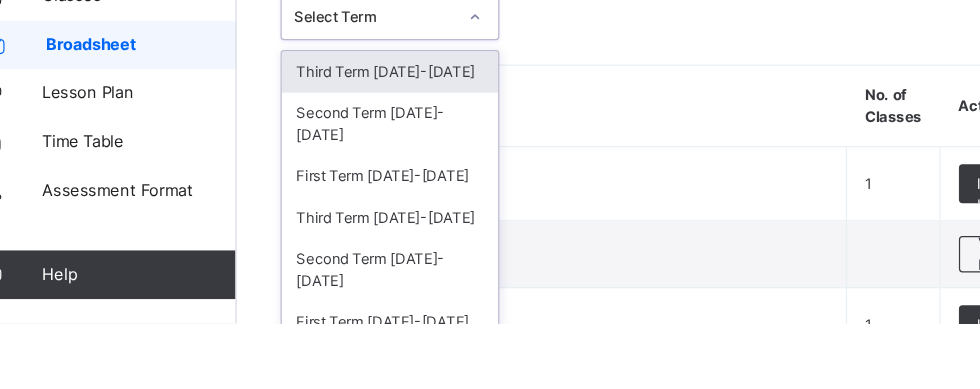 scroll, scrollTop: 12, scrollLeft: 0, axis: vertical 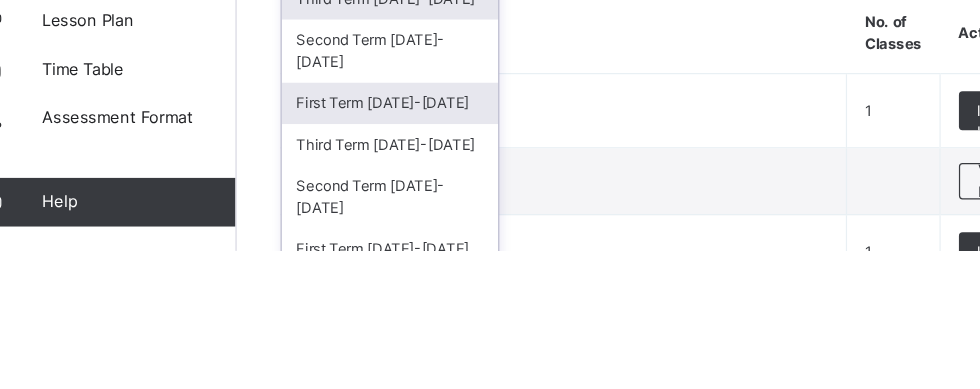 click on "First Term [DATE]-[DATE]" at bounding box center (366, 268) 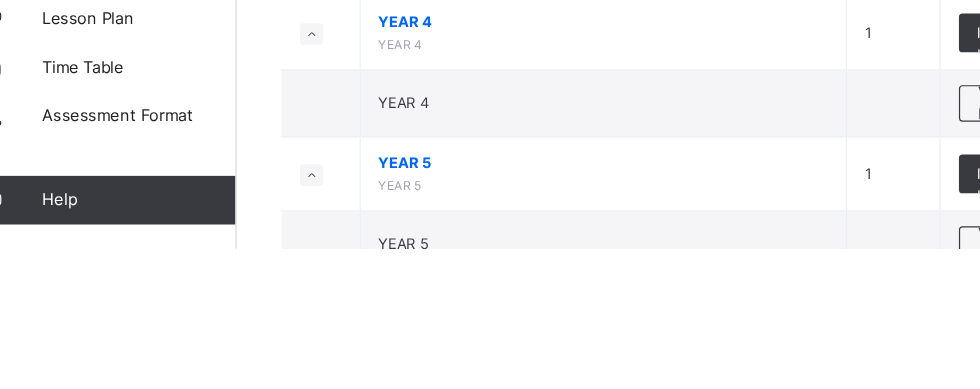 scroll, scrollTop: 503, scrollLeft: 0, axis: vertical 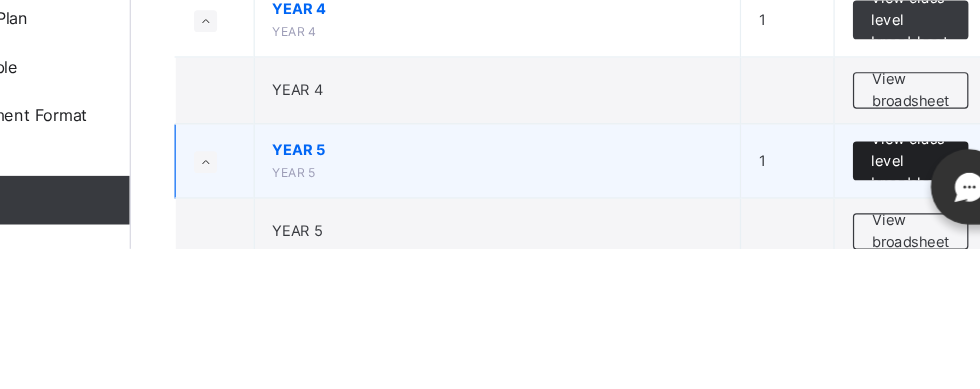 click on "View class level broadsheet" at bounding box center [881, 317] 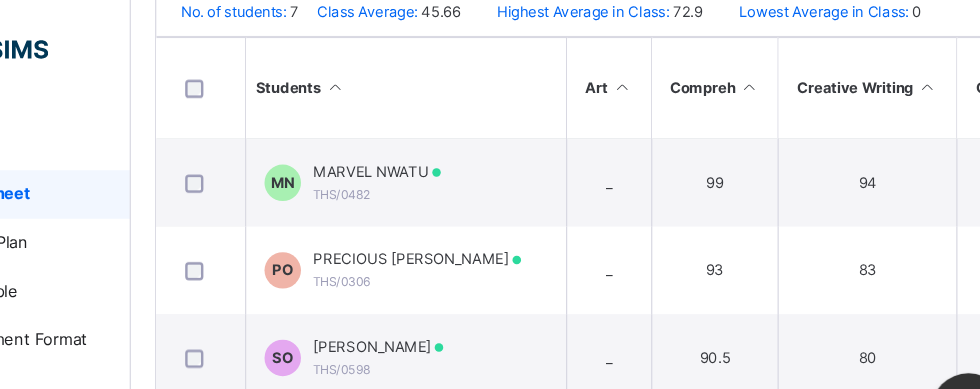 scroll, scrollTop: 474, scrollLeft: 0, axis: vertical 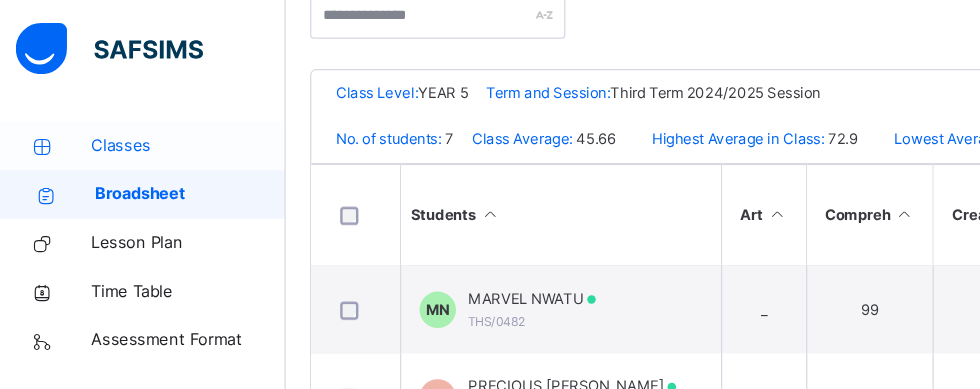 click on "Classes" at bounding box center [160, 120] 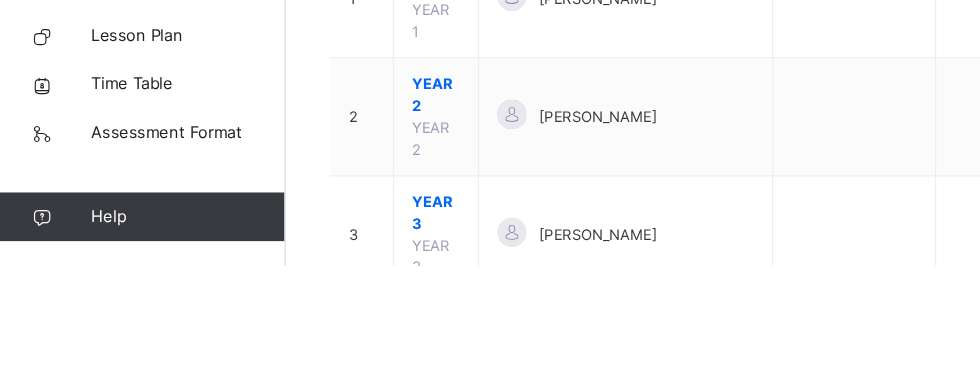 scroll, scrollTop: 182, scrollLeft: 0, axis: vertical 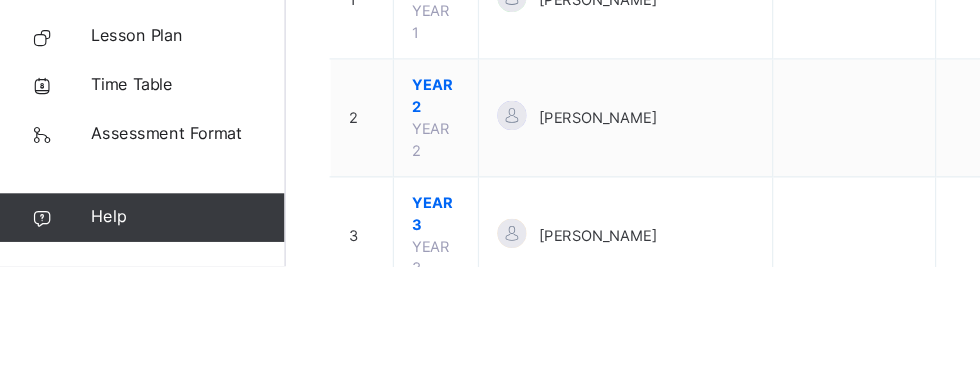 click on "YEAR 5" at bounding box center (363, 540) 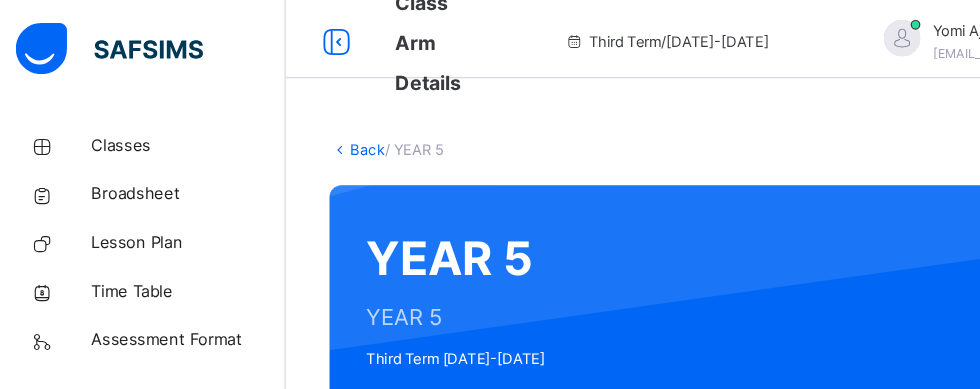 scroll, scrollTop: 4, scrollLeft: 0, axis: vertical 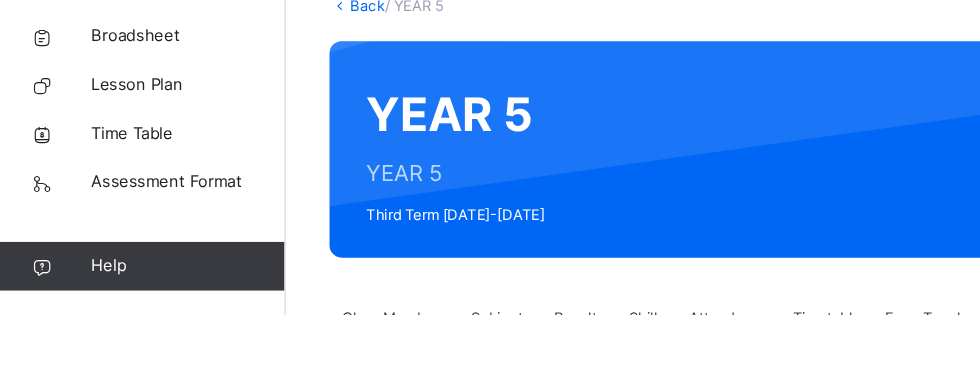 click on "Subjects" at bounding box center [416, 392] 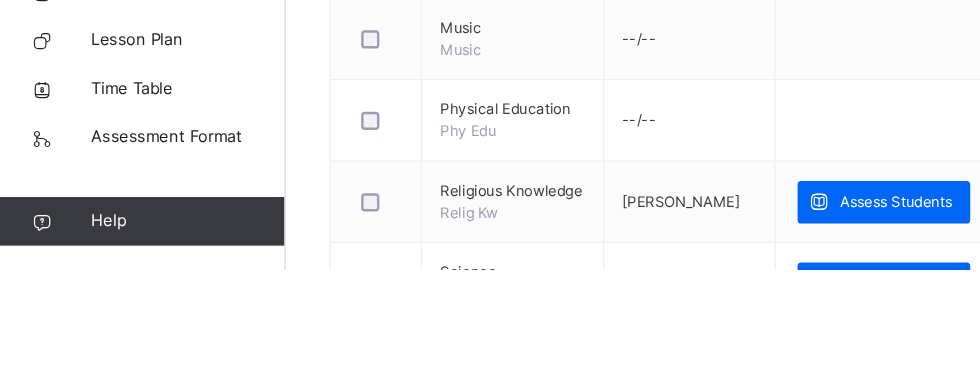 scroll, scrollTop: 1015, scrollLeft: 0, axis: vertical 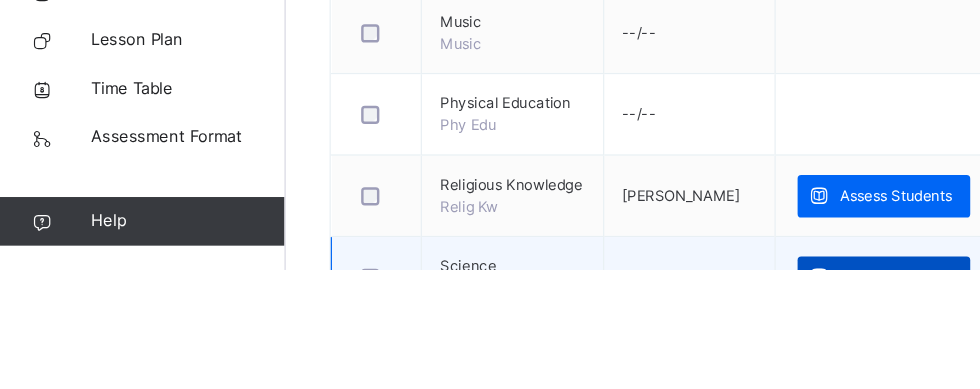 click on "Assess Students" at bounding box center (732, 395) 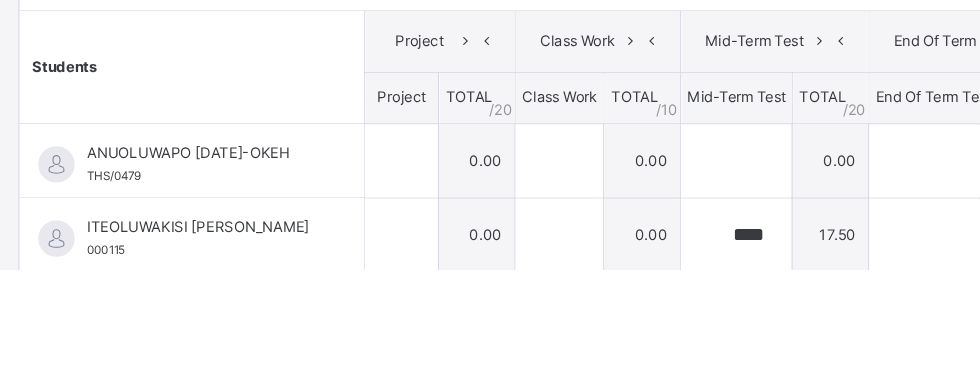 scroll, scrollTop: 160, scrollLeft: 0, axis: vertical 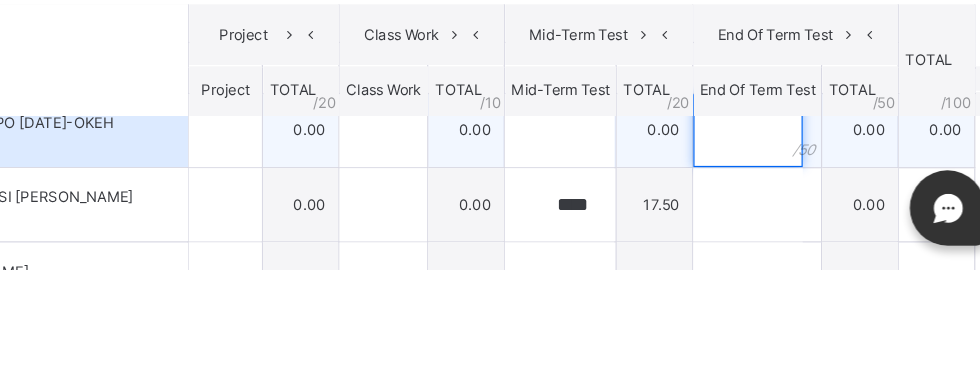 click at bounding box center (765, 274) 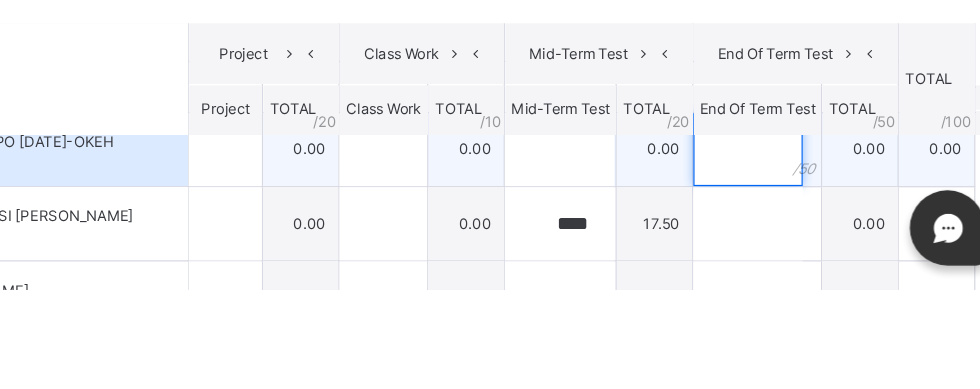 scroll, scrollTop: 1124, scrollLeft: 0, axis: vertical 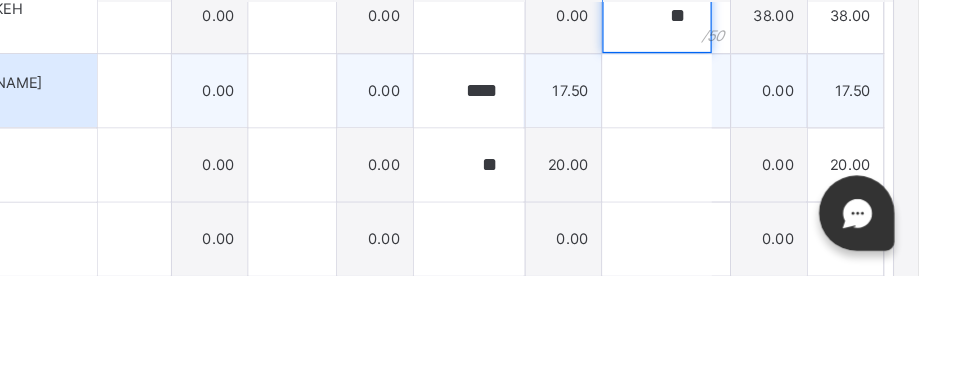 type on "**" 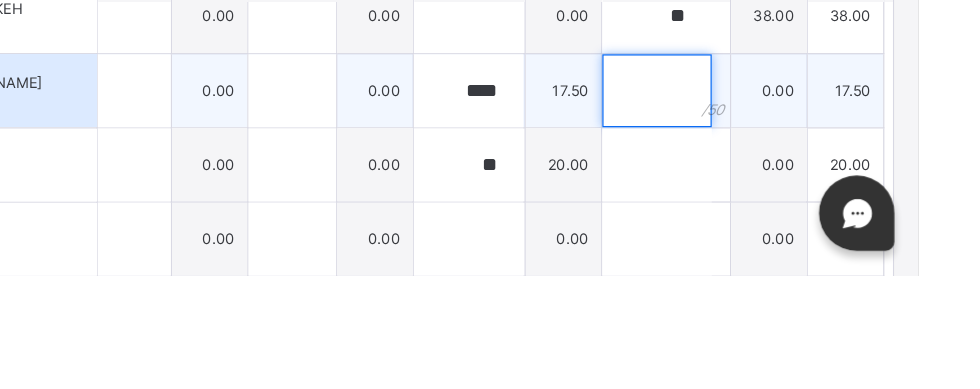 click at bounding box center [765, 237] 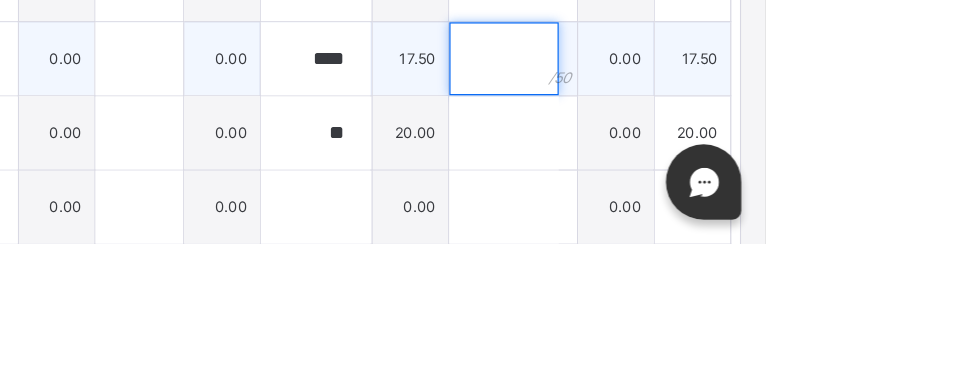 scroll, scrollTop: 1124, scrollLeft: 0, axis: vertical 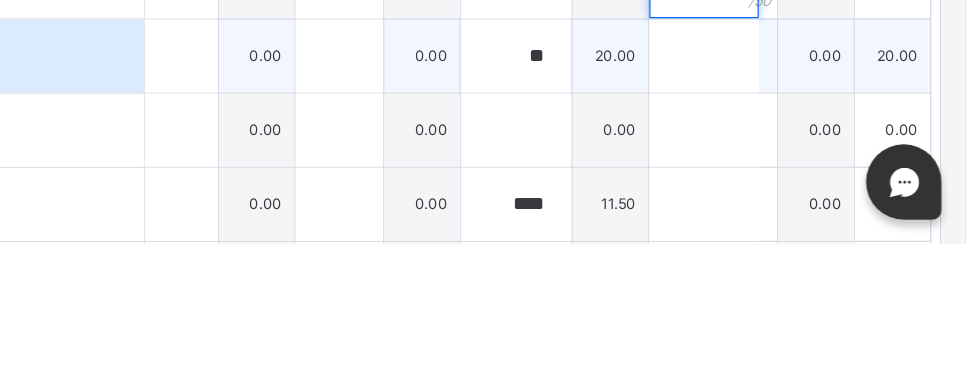 type on "**" 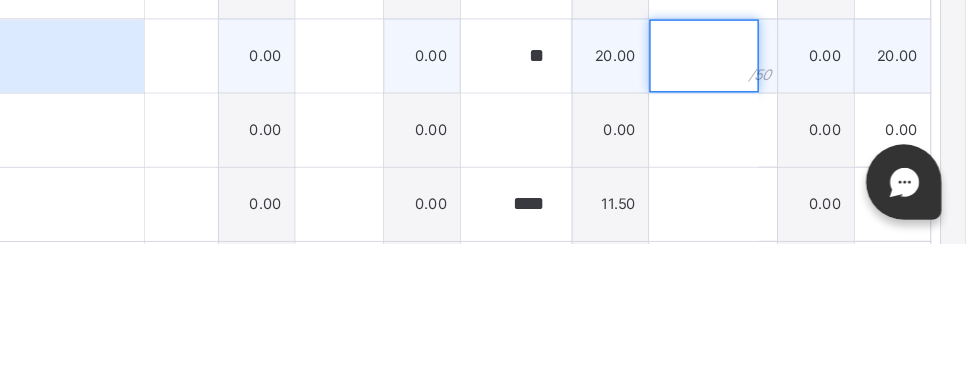 click at bounding box center (765, 234) 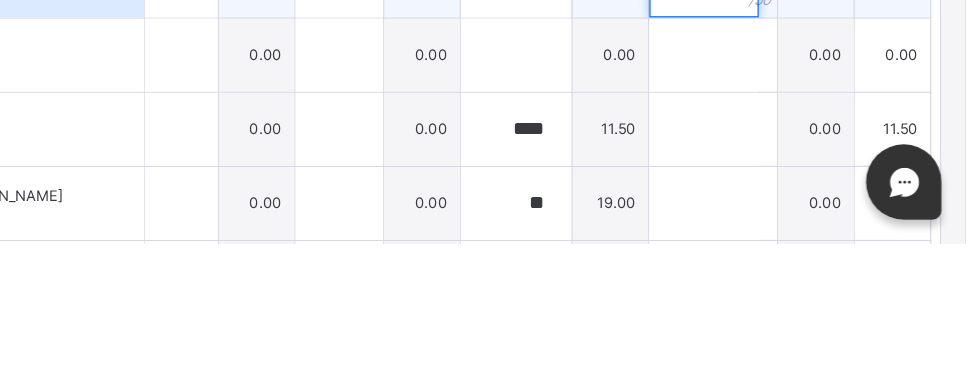 scroll, scrollTop: 384, scrollLeft: 0, axis: vertical 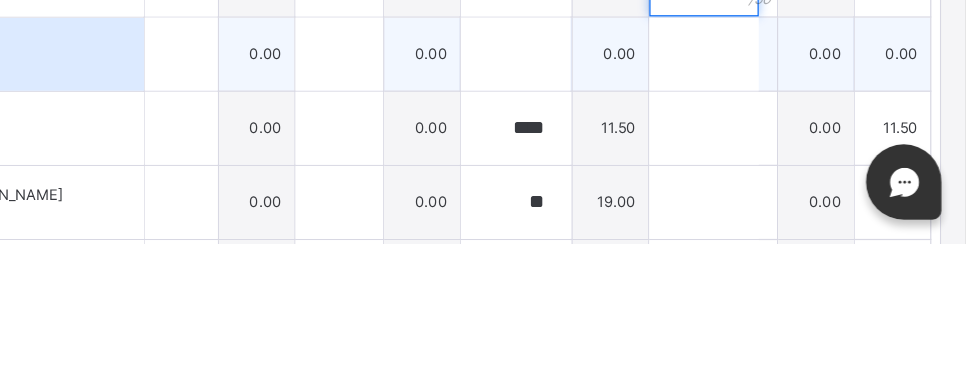 type on "**" 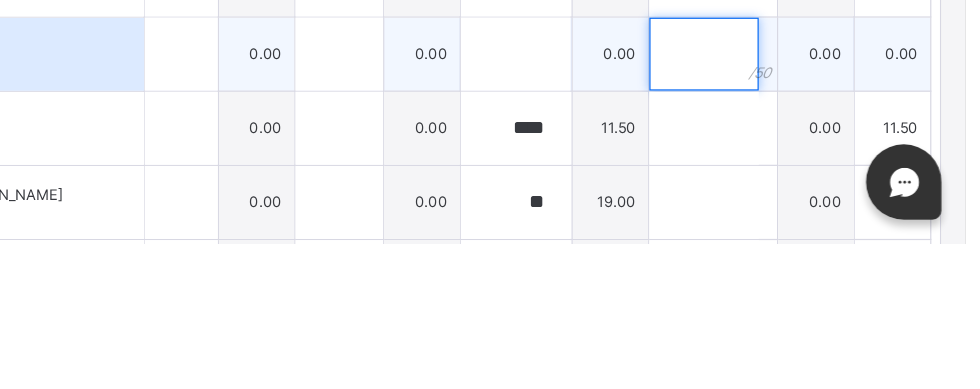 click at bounding box center (765, 233) 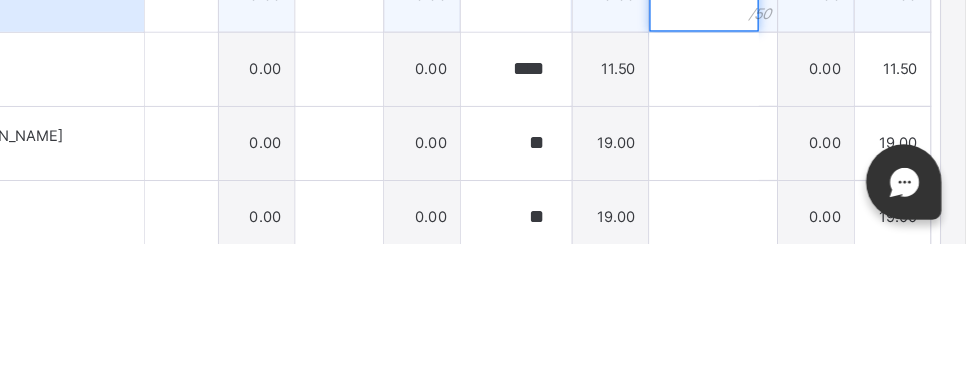 scroll, scrollTop: 434, scrollLeft: 0, axis: vertical 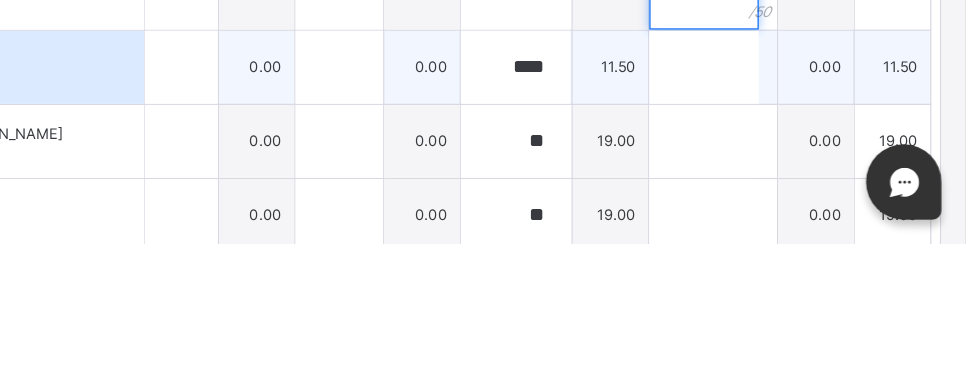 type on "**" 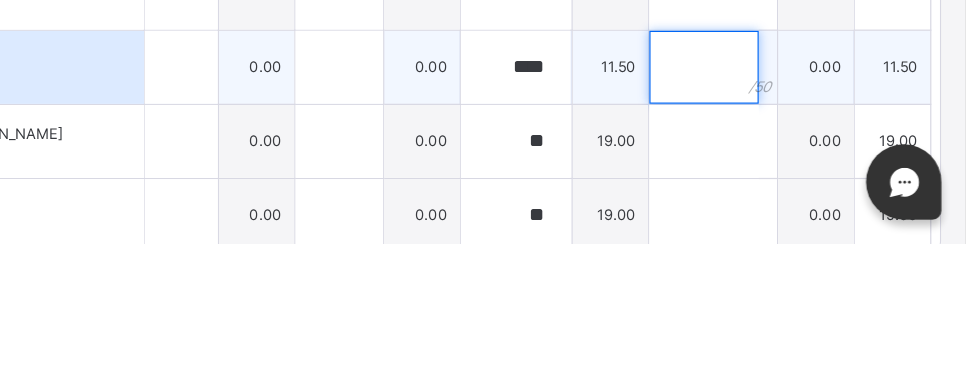 click at bounding box center [765, 244] 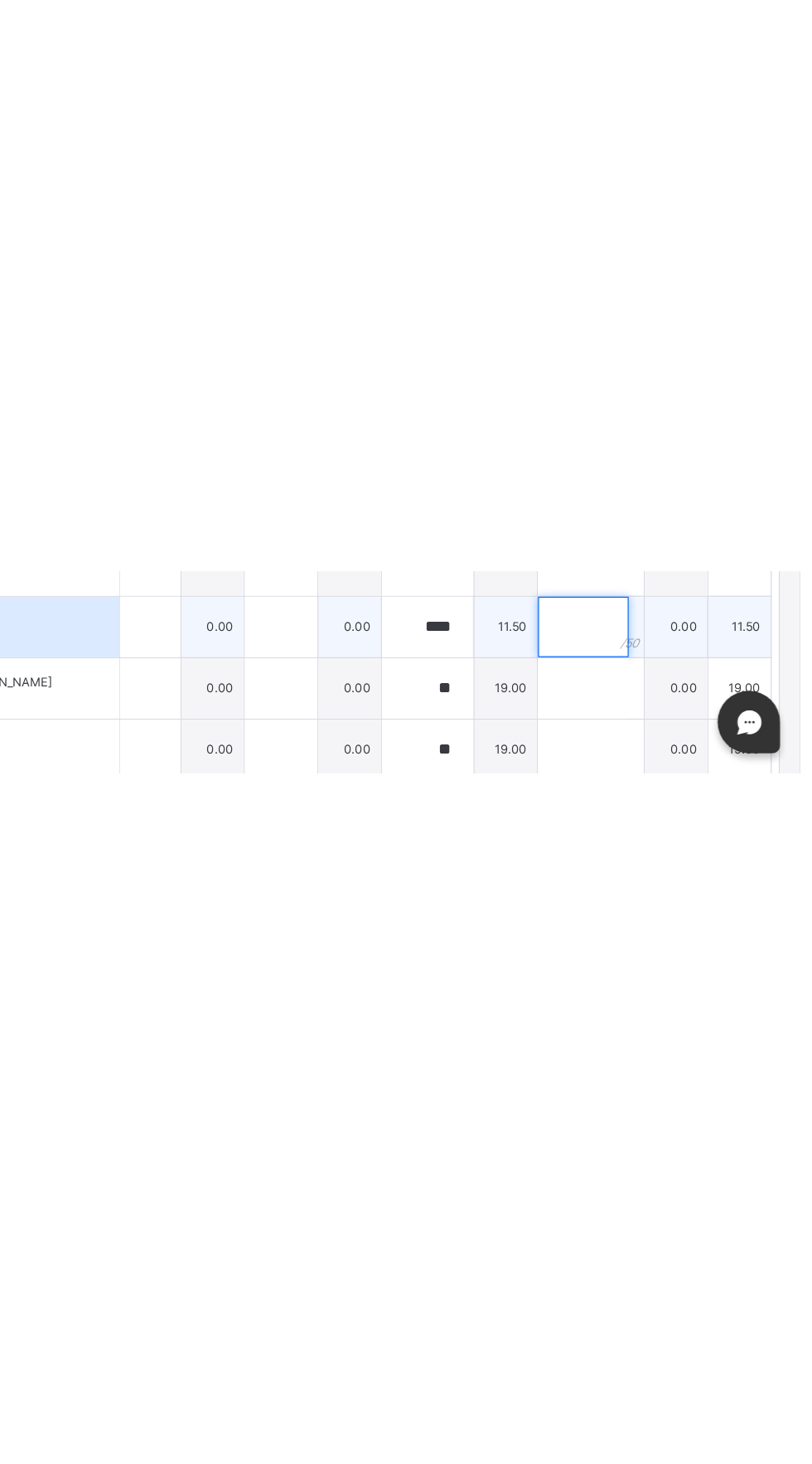 scroll, scrollTop: 0, scrollLeft: 0, axis: both 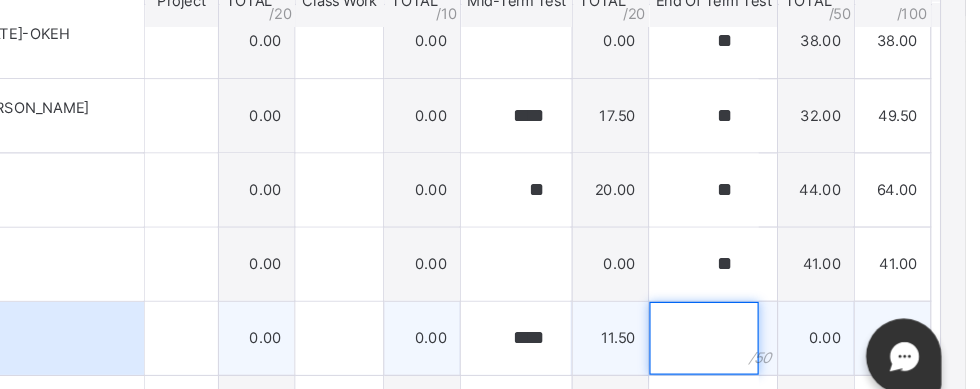 click at bounding box center [765, 323] 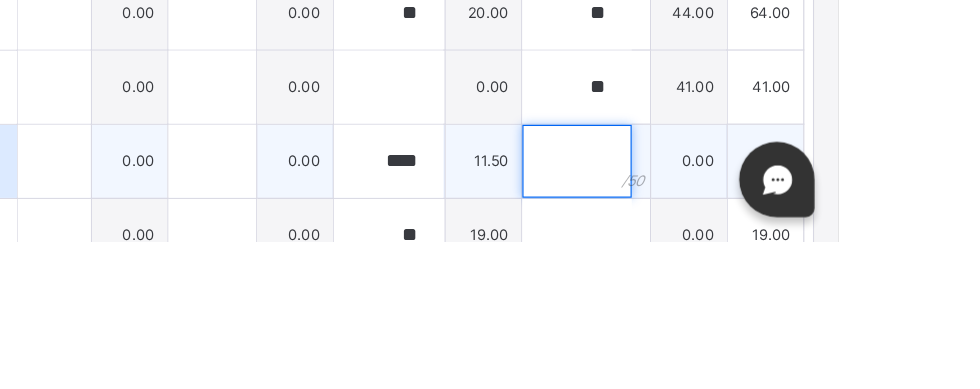 scroll, scrollTop: 0, scrollLeft: 0, axis: both 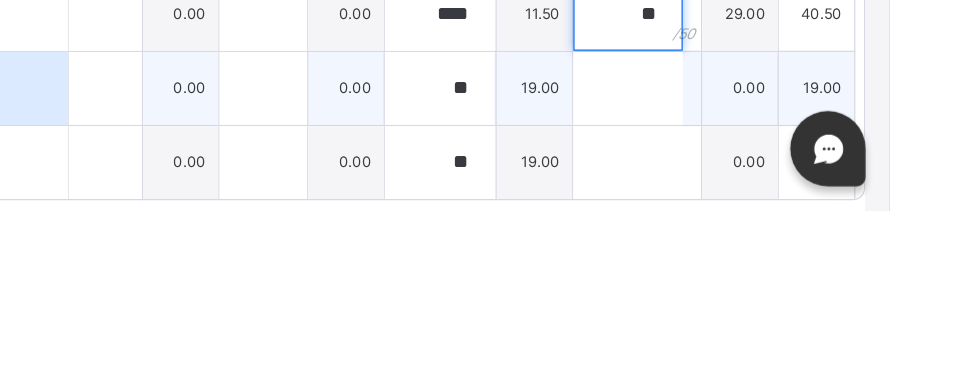 type on "**" 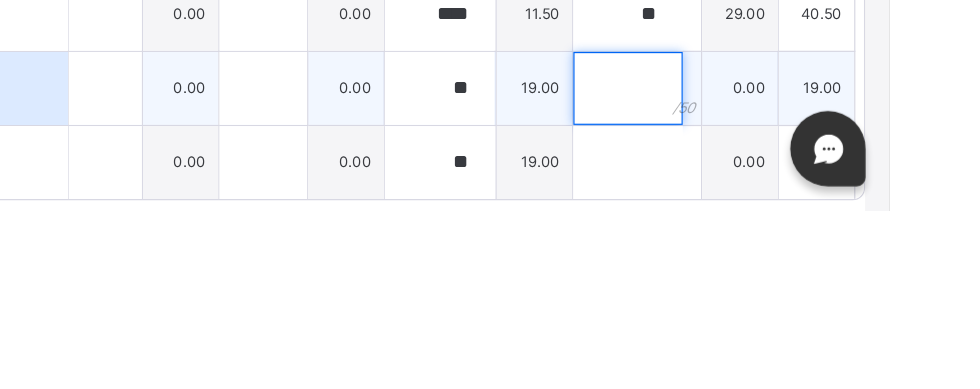 click at bounding box center [765, 288] 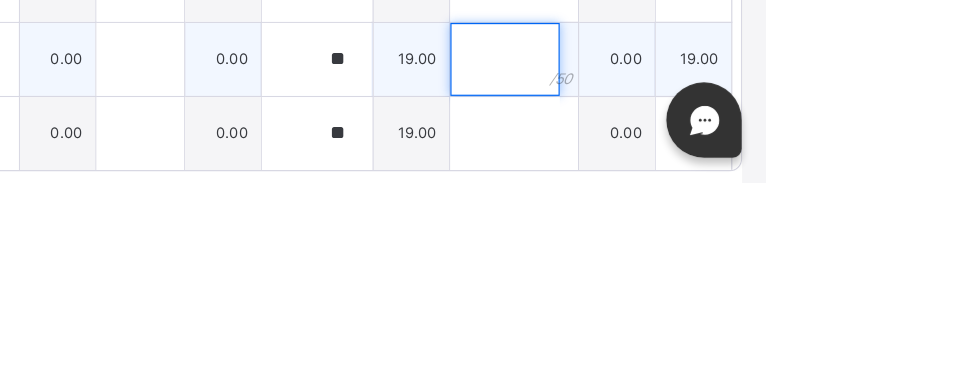 scroll, scrollTop: 0, scrollLeft: 0, axis: both 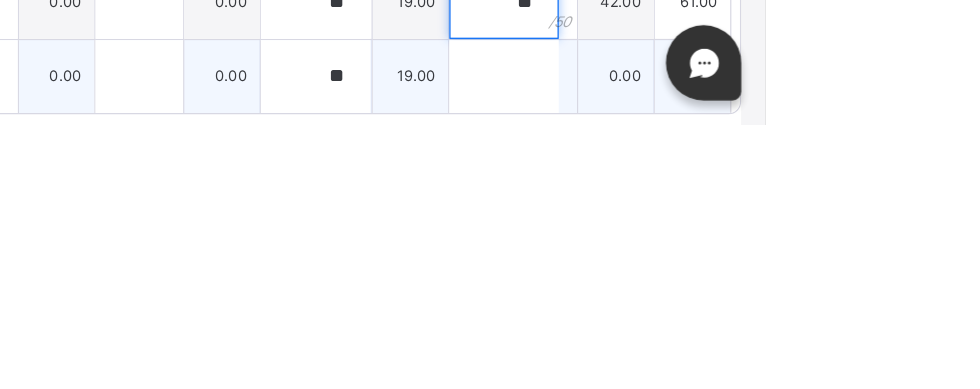 type on "**" 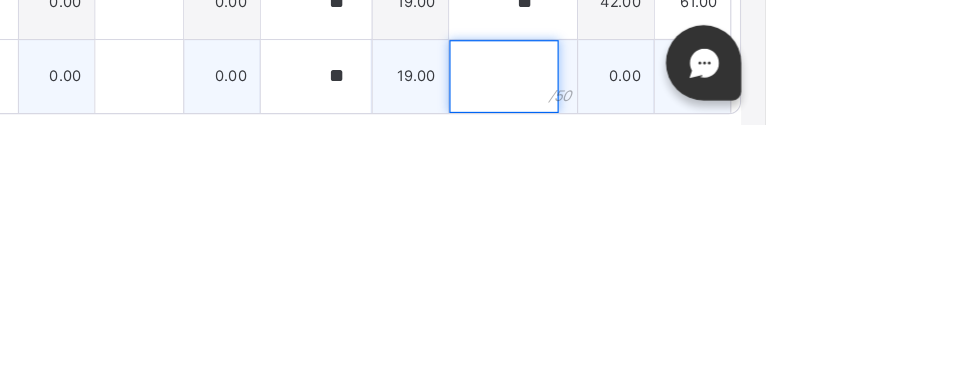 click at bounding box center [765, 349] 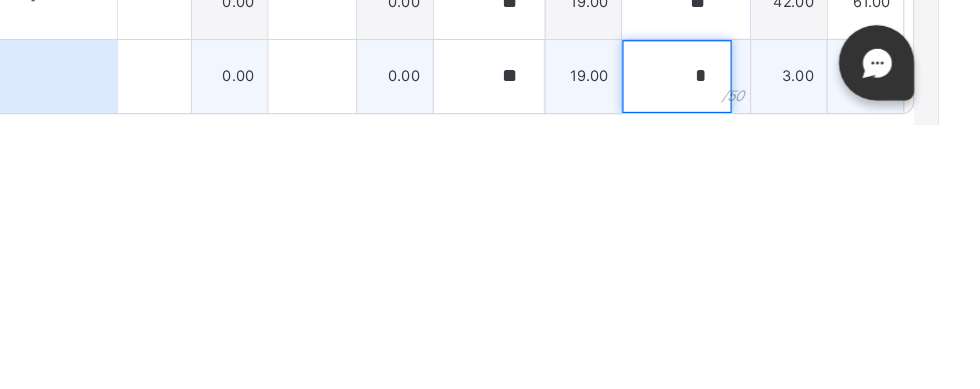 type on "**" 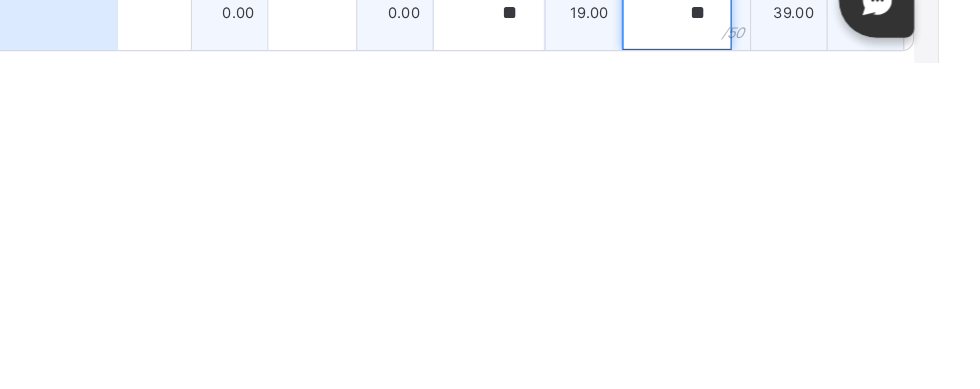scroll, scrollTop: 0, scrollLeft: 0, axis: both 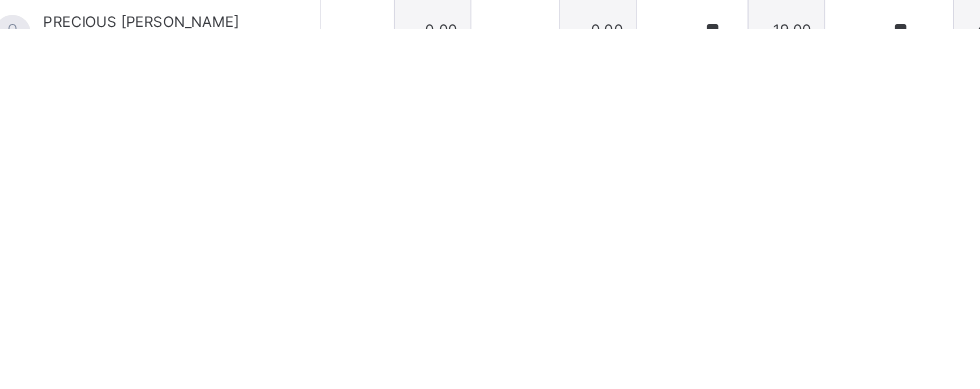 type on "*" 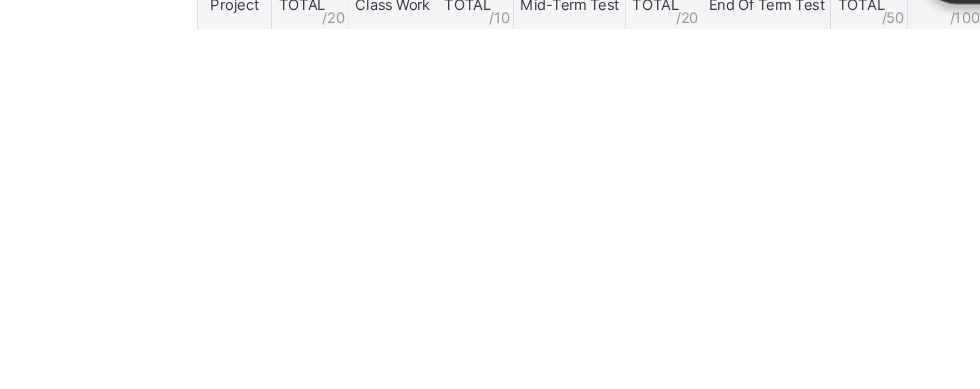 scroll, scrollTop: 30, scrollLeft: 0, axis: vertical 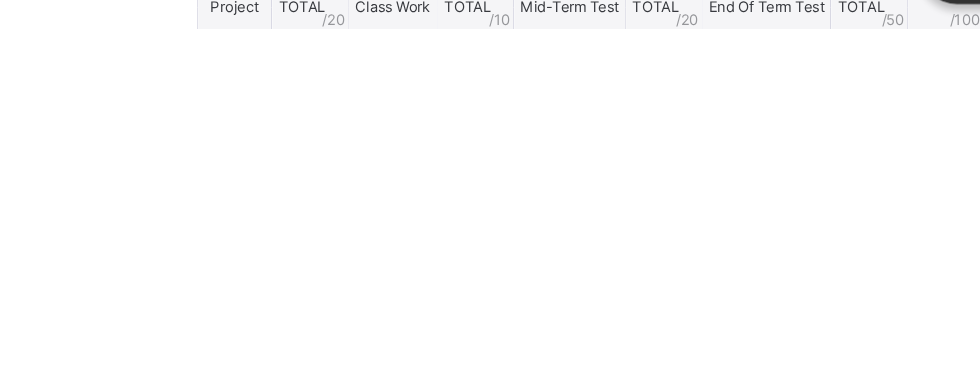 type on "**" 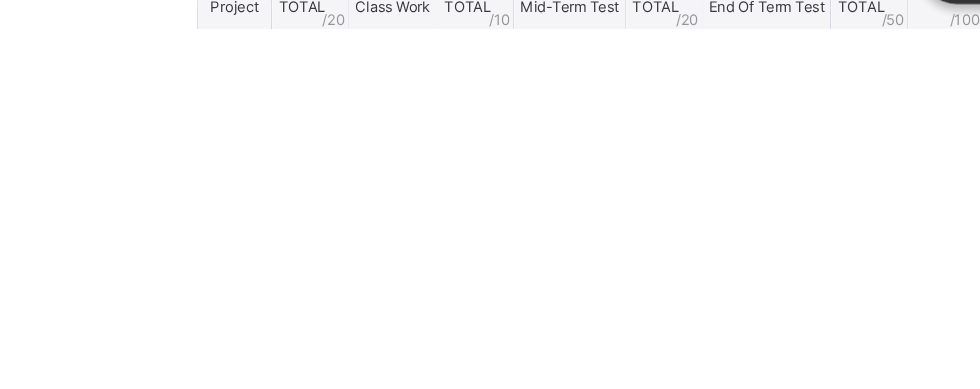 click at bounding box center [335, 424] 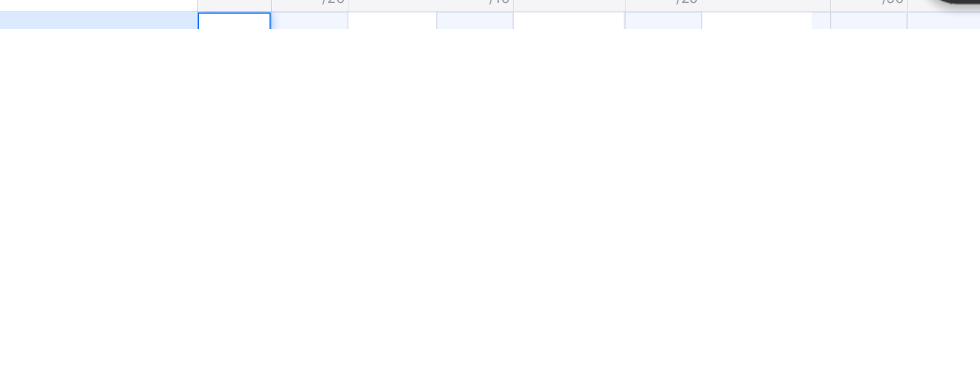 scroll, scrollTop: 79, scrollLeft: 0, axis: vertical 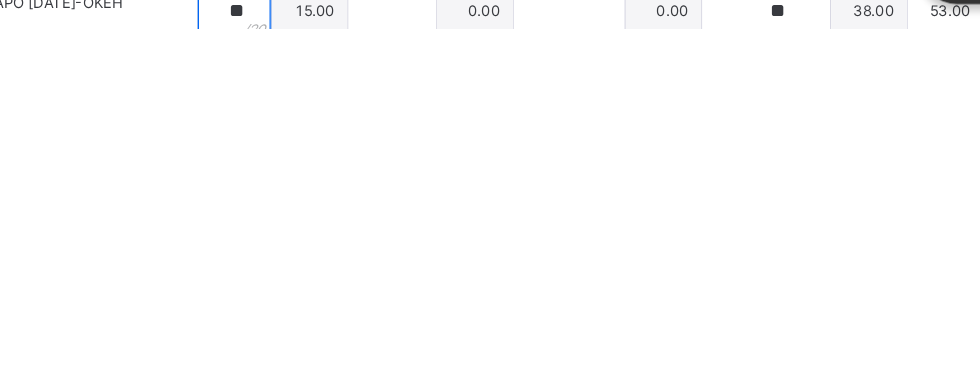 type on "**" 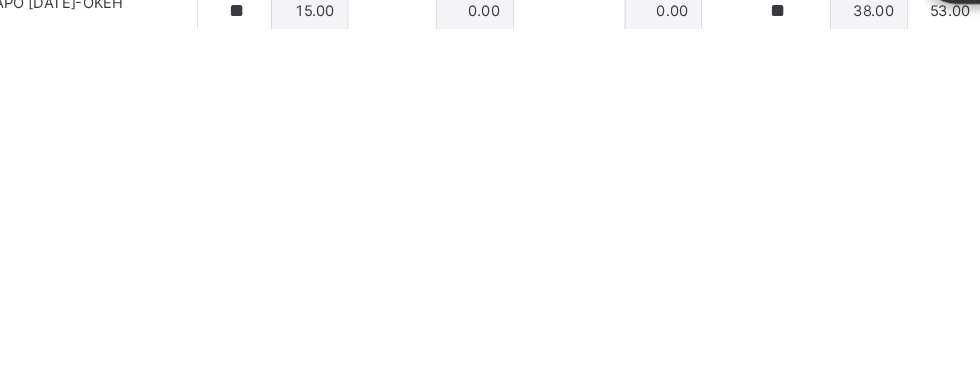click at bounding box center [335, 436] 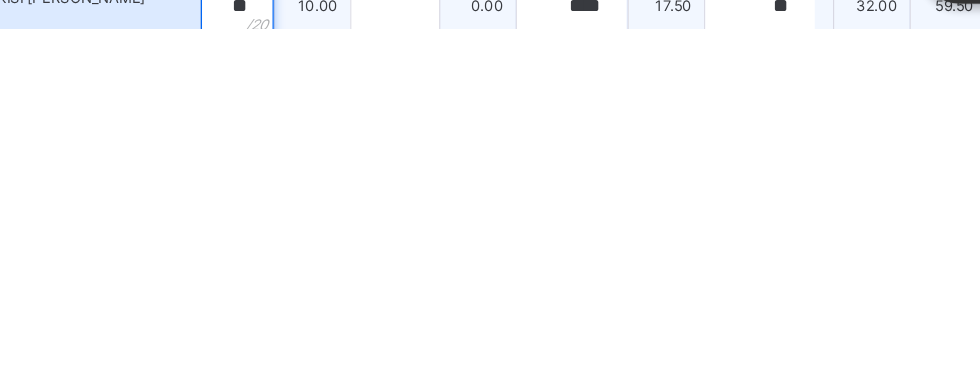 scroll, scrollTop: 144, scrollLeft: 0, axis: vertical 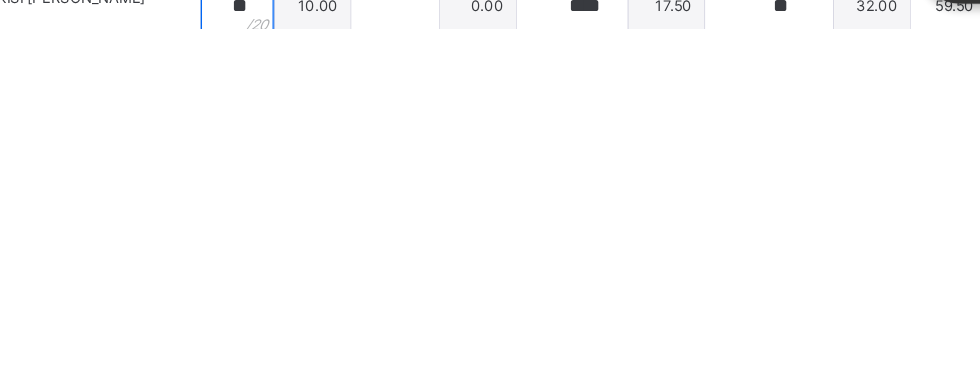 type on "**" 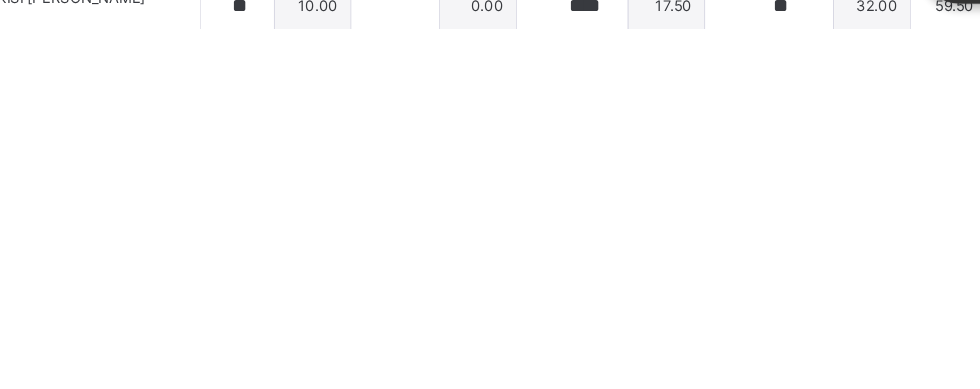 click at bounding box center (335, 432) 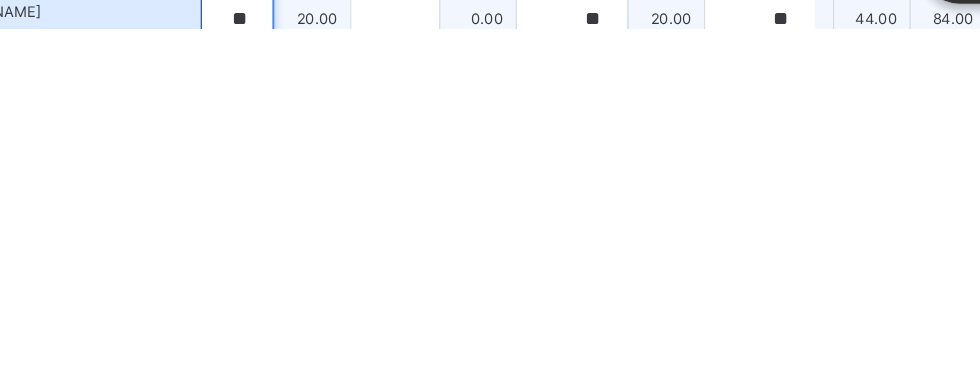 scroll, scrollTop: 190, scrollLeft: 0, axis: vertical 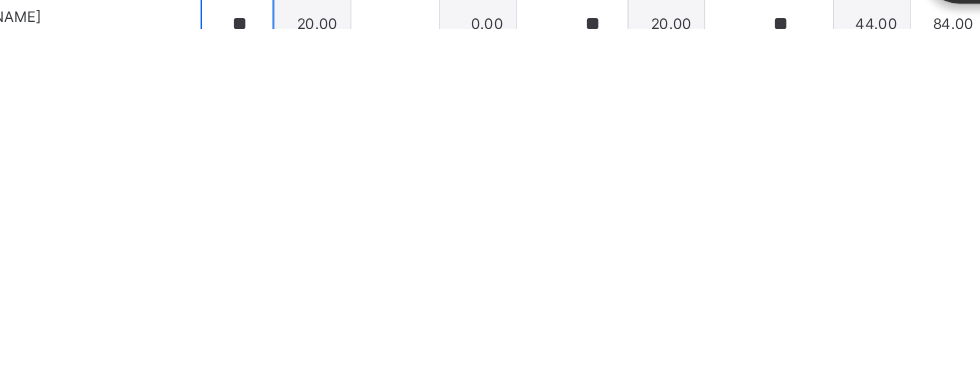 type on "**" 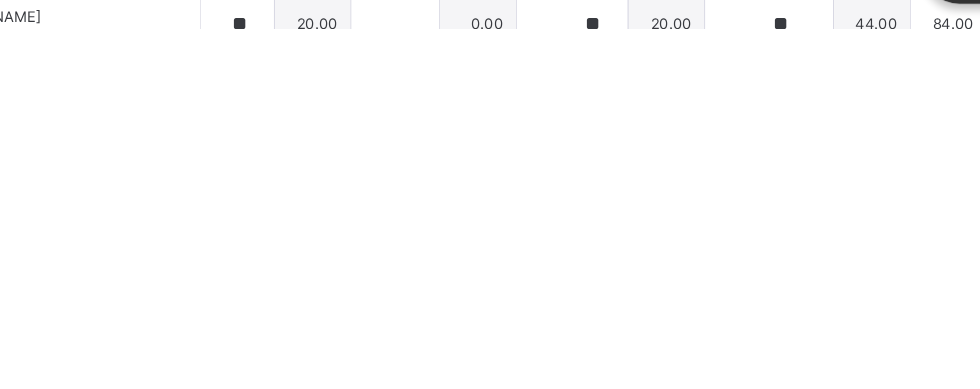 click at bounding box center [335, 447] 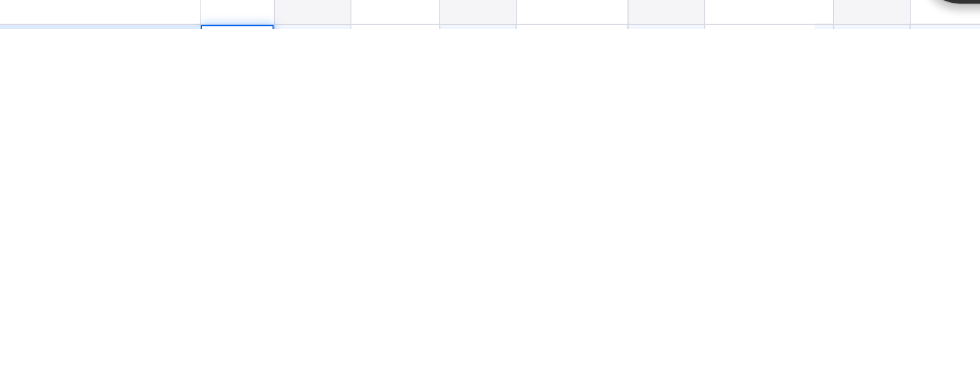 scroll, scrollTop: 246, scrollLeft: 0, axis: vertical 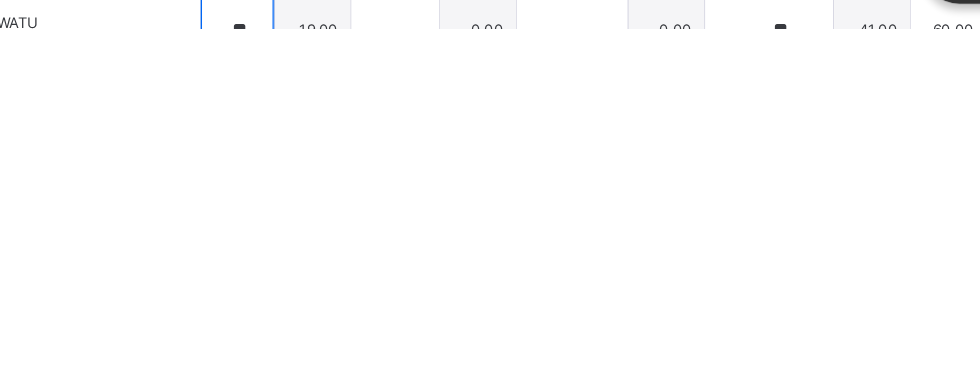 type on "**" 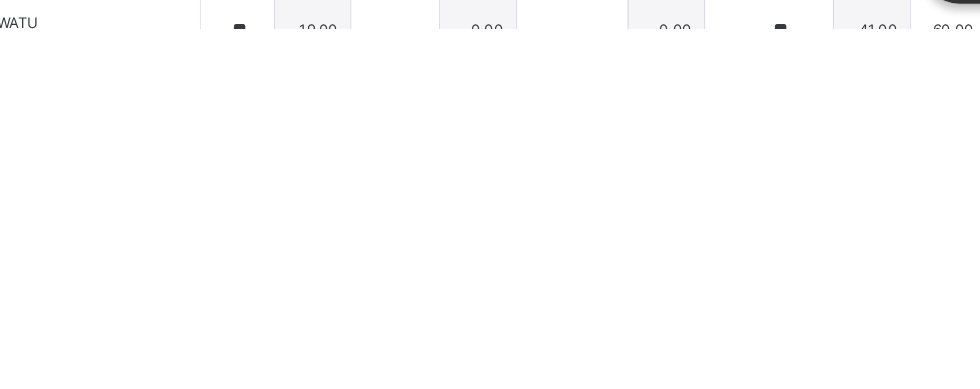 click at bounding box center [335, 452] 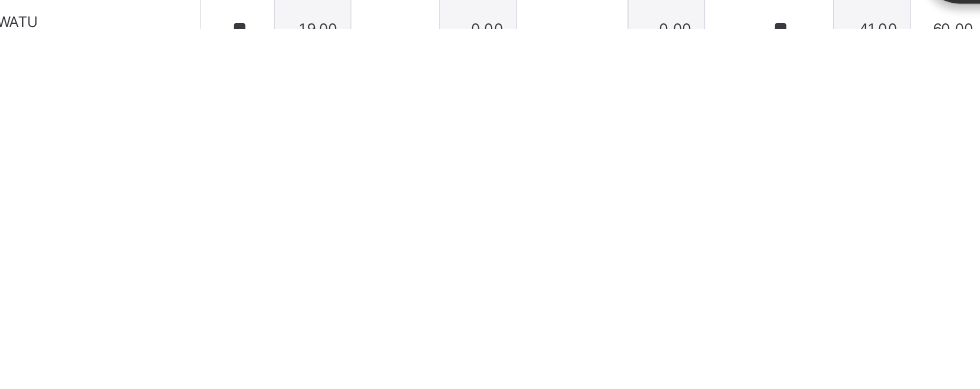 scroll, scrollTop: 109, scrollLeft: 0, axis: vertical 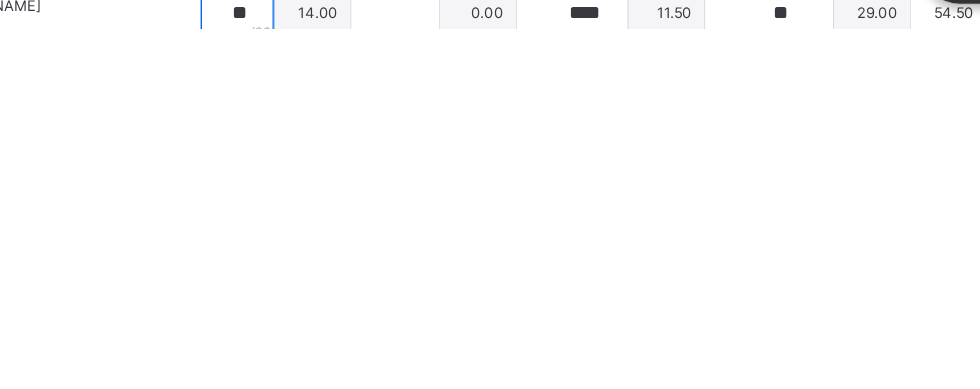 type on "**" 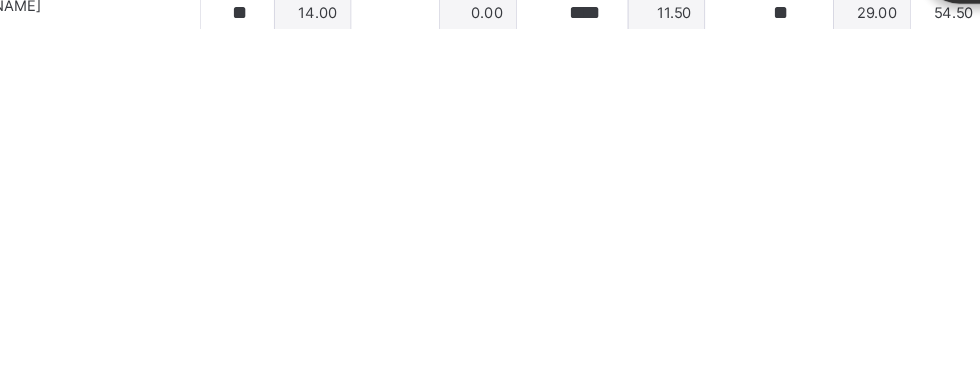 click at bounding box center [335, 438] 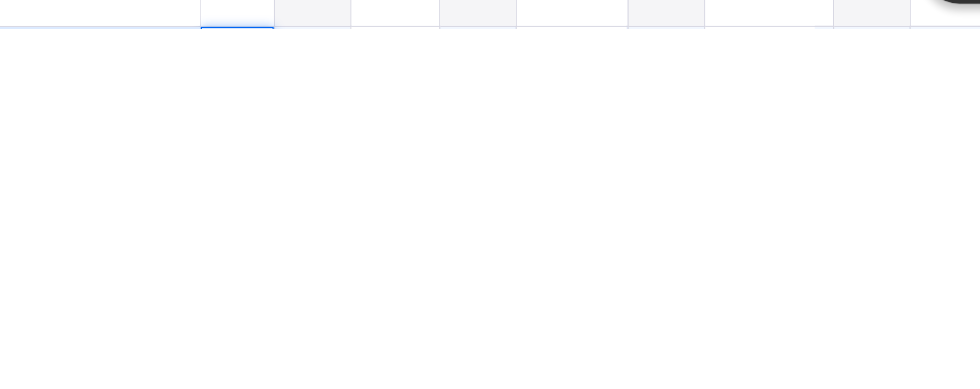 scroll, scrollTop: 20, scrollLeft: 0, axis: vertical 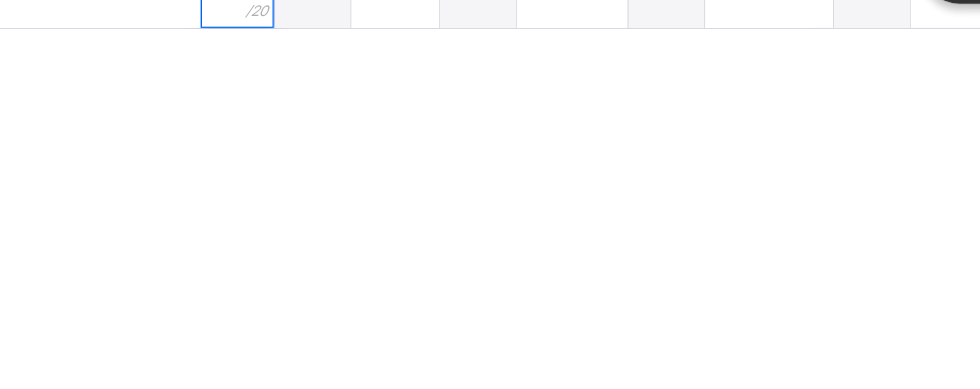 type on "**" 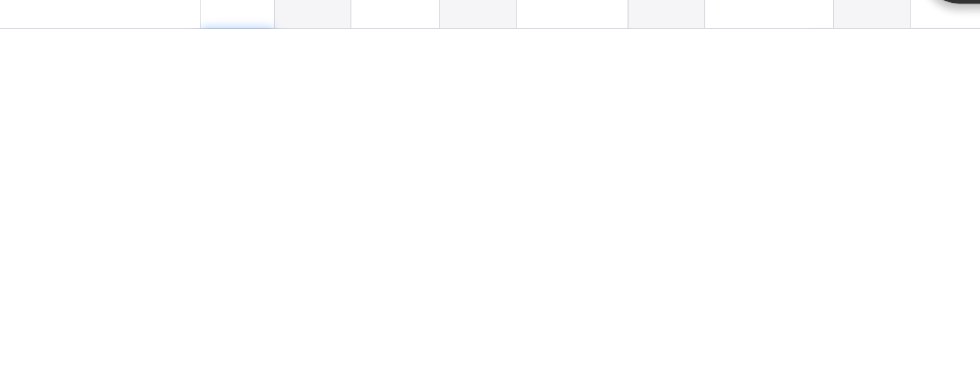 click at bounding box center (335, 420) 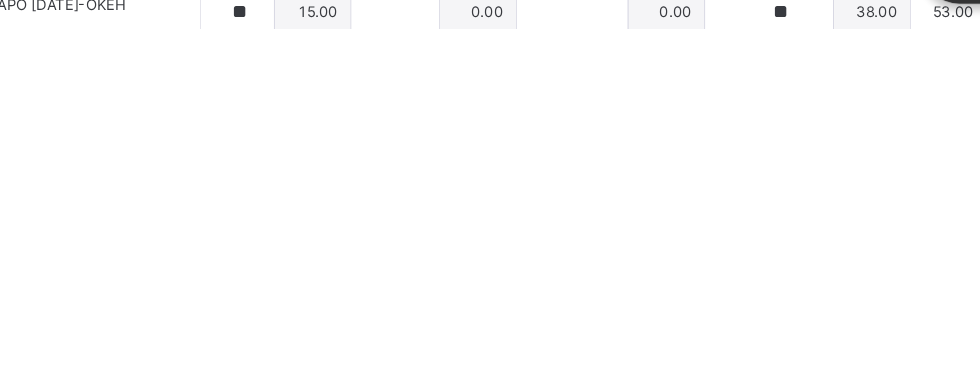 scroll, scrollTop: 0, scrollLeft: 0, axis: both 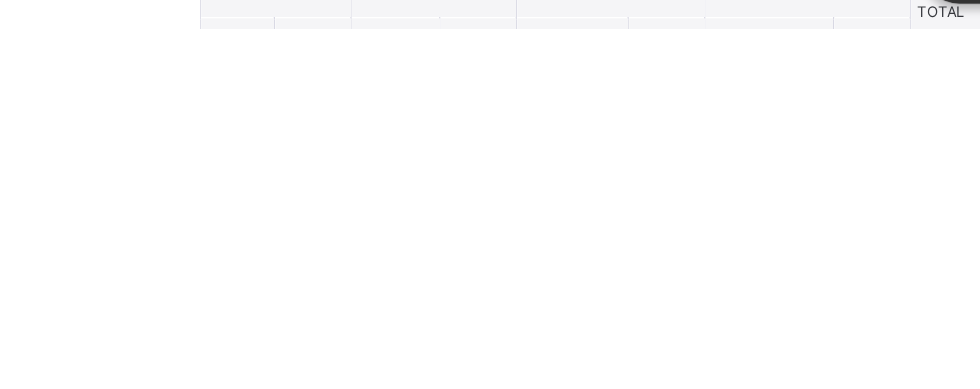 type on "**" 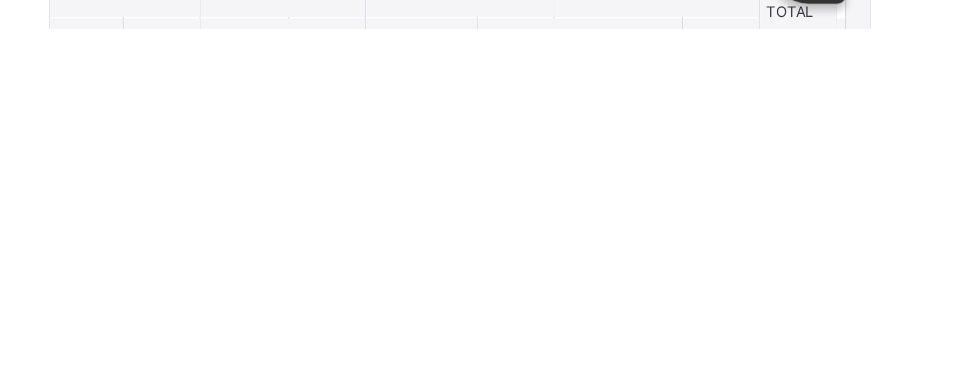 type on "*" 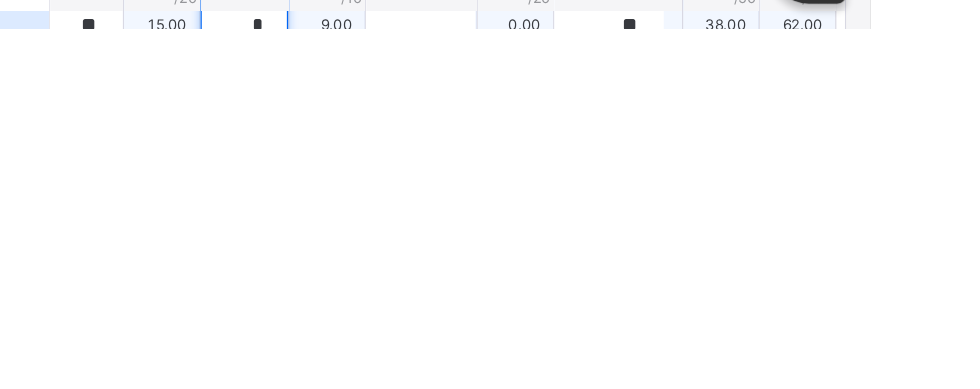 scroll, scrollTop: 53, scrollLeft: 0, axis: vertical 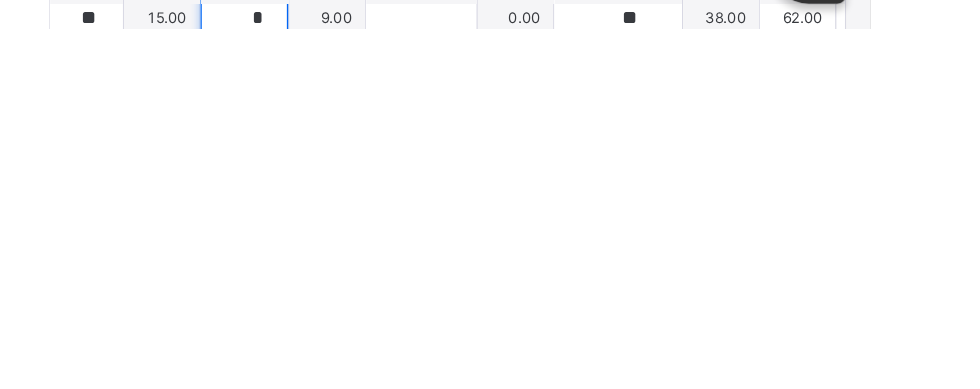 type on "*" 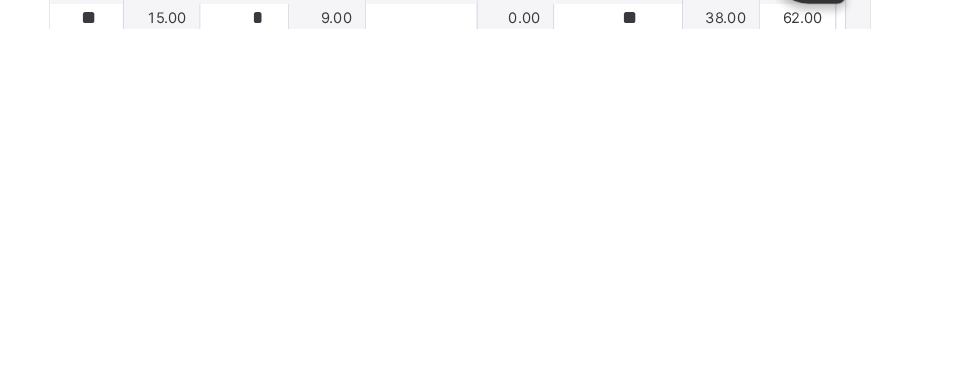 click at bounding box center [465, 442] 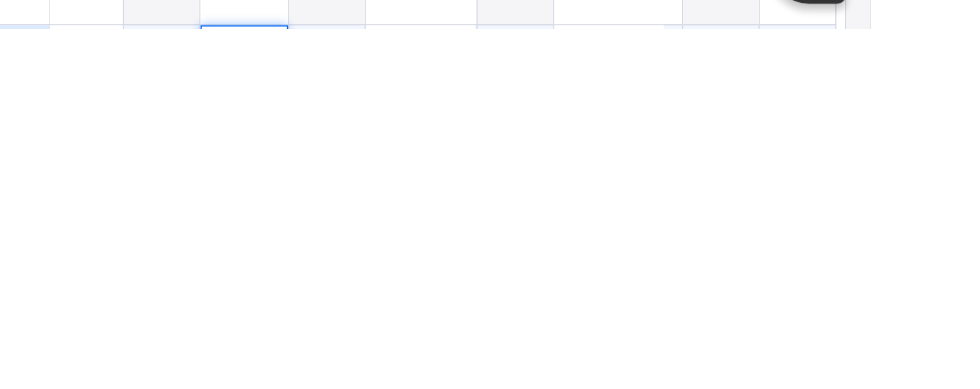scroll, scrollTop: 117, scrollLeft: 0, axis: vertical 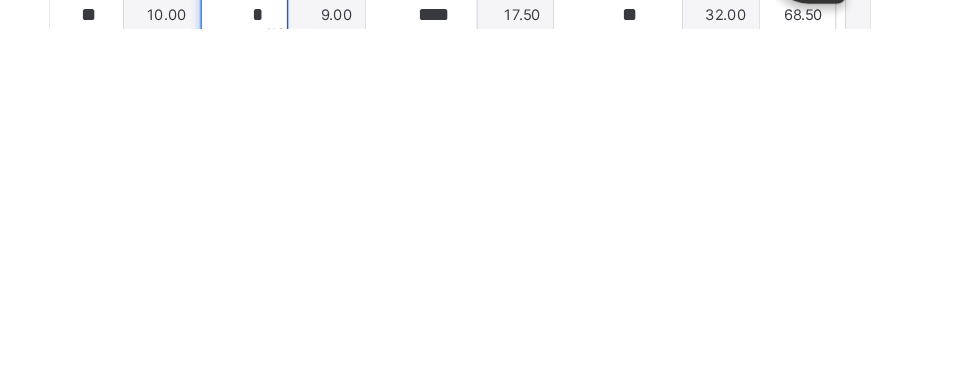 type on "*" 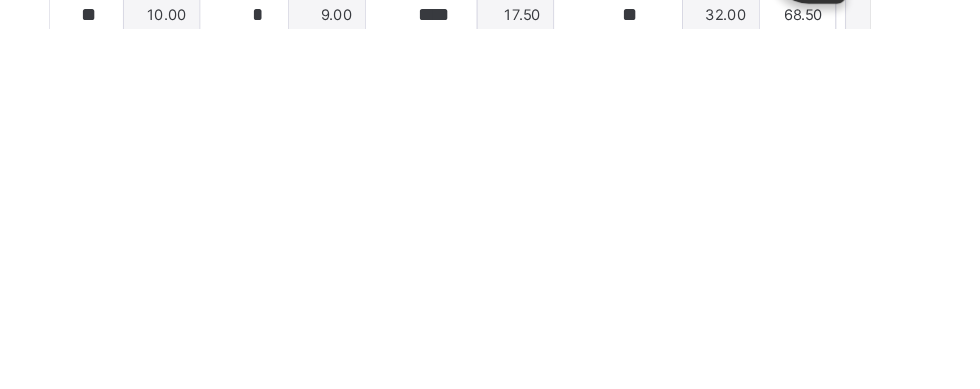 click at bounding box center (465, 439) 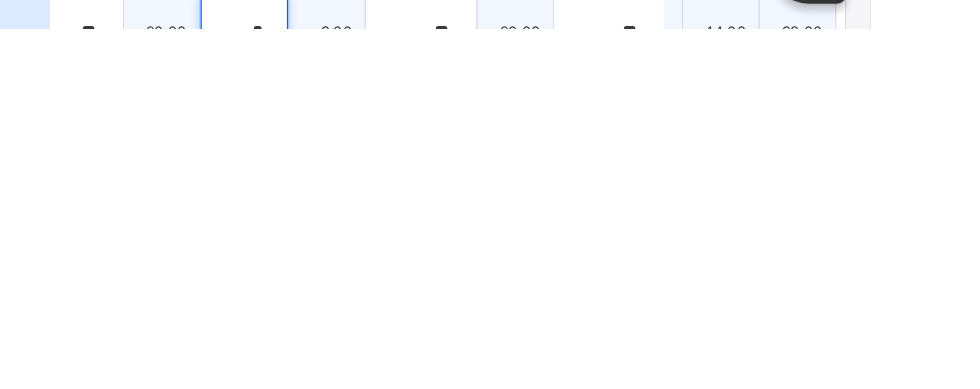 scroll, scrollTop: 169, scrollLeft: 0, axis: vertical 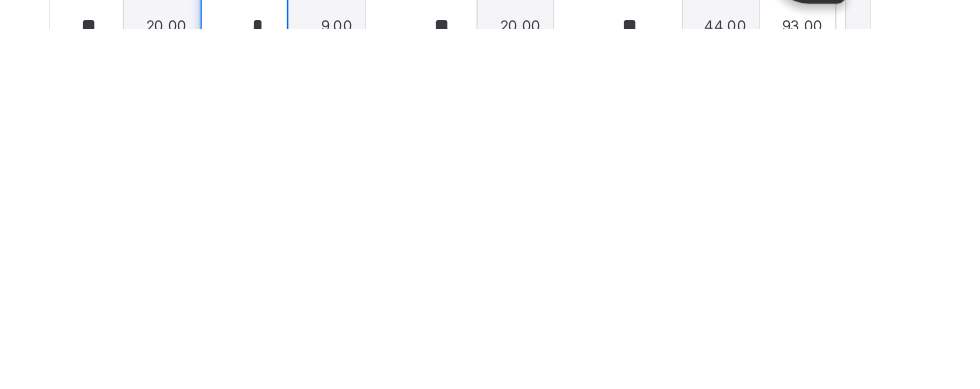 type on "*" 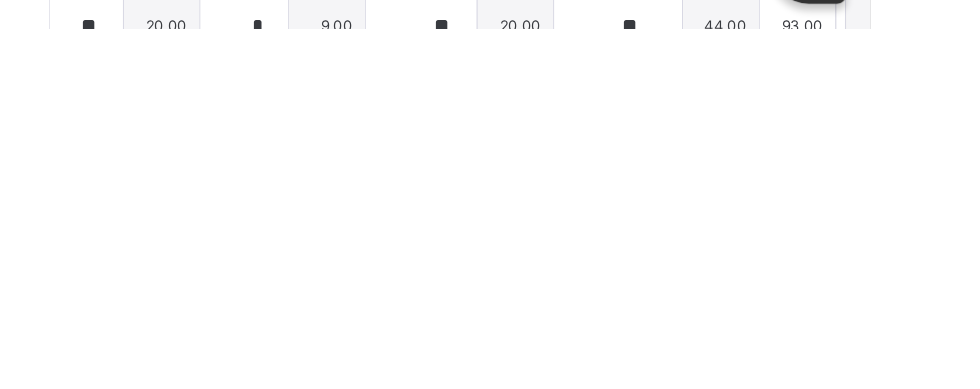 click at bounding box center (465, 448) 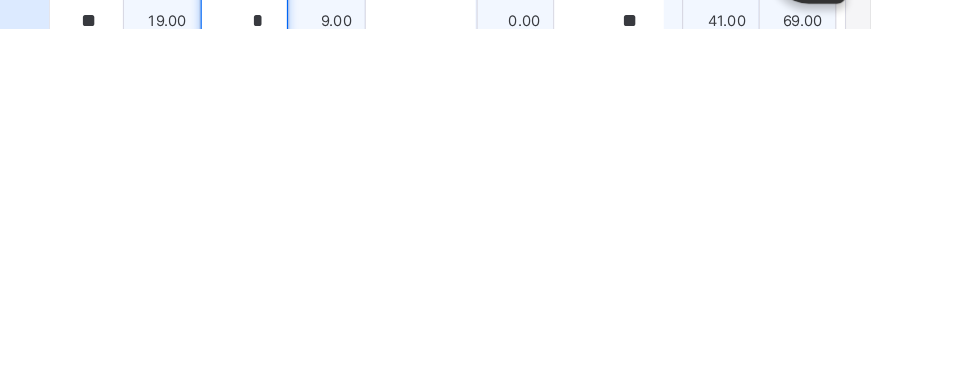scroll, scrollTop: 236, scrollLeft: 0, axis: vertical 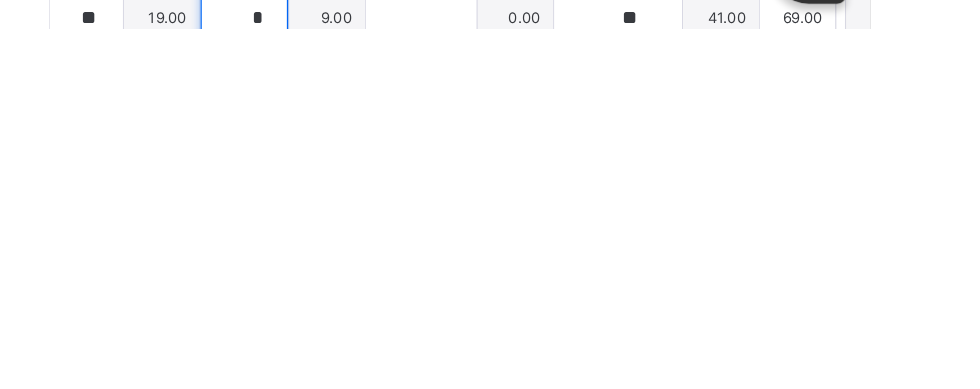 type on "*" 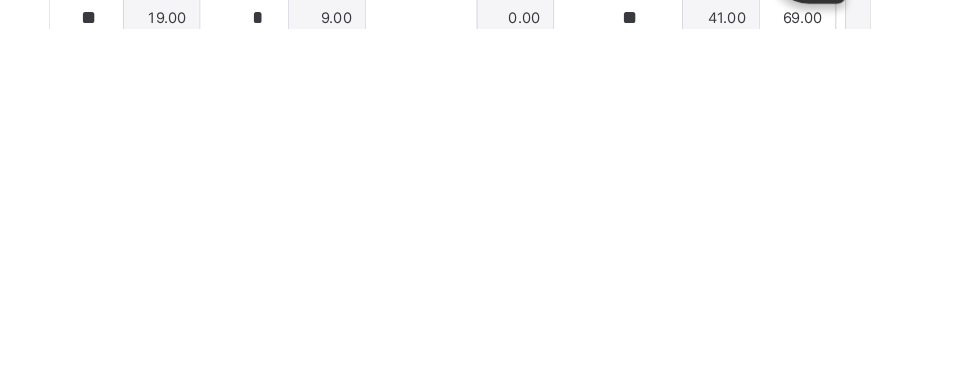 click at bounding box center (465, 442) 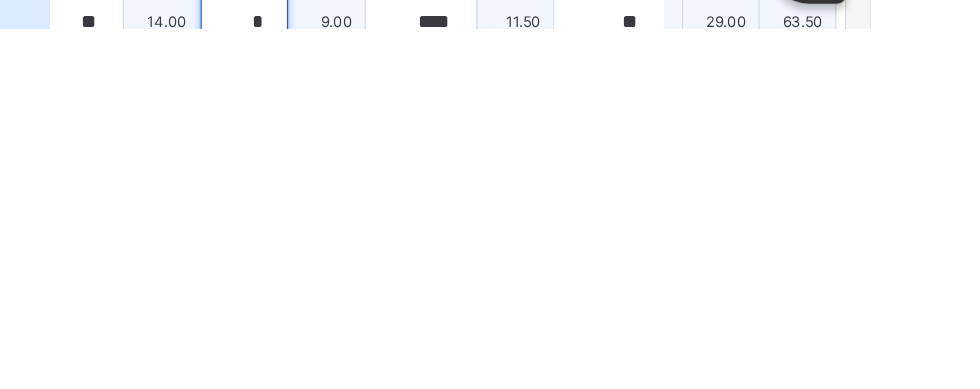 scroll, scrollTop: 314, scrollLeft: 0, axis: vertical 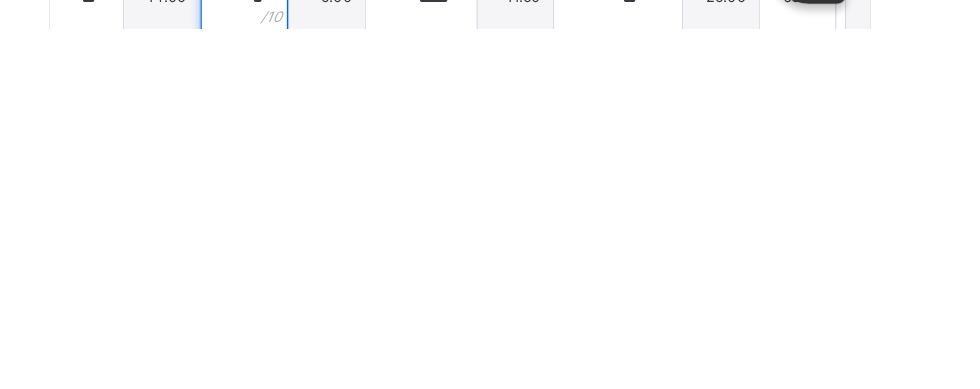 type on "*" 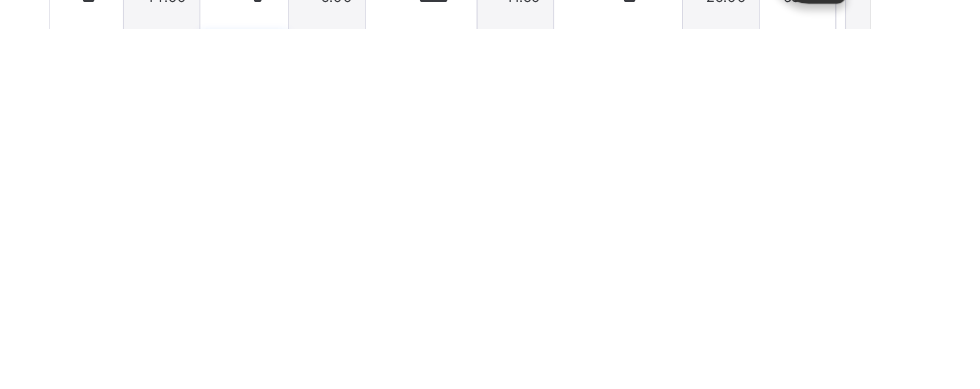 click at bounding box center (465, 425) 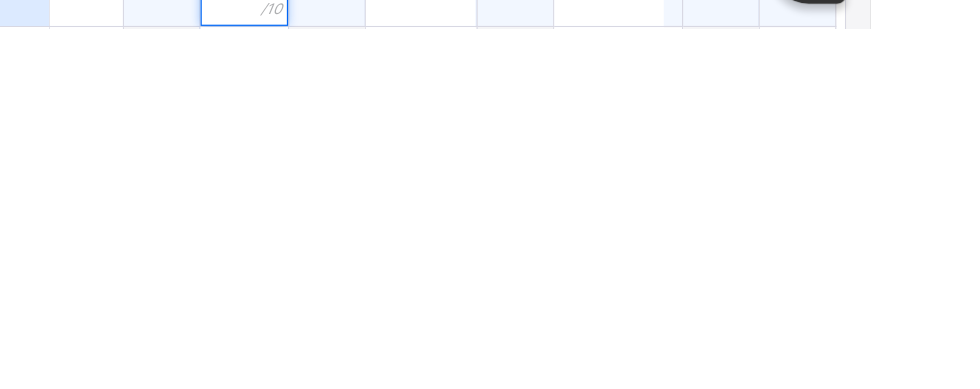 scroll, scrollTop: 391, scrollLeft: 0, axis: vertical 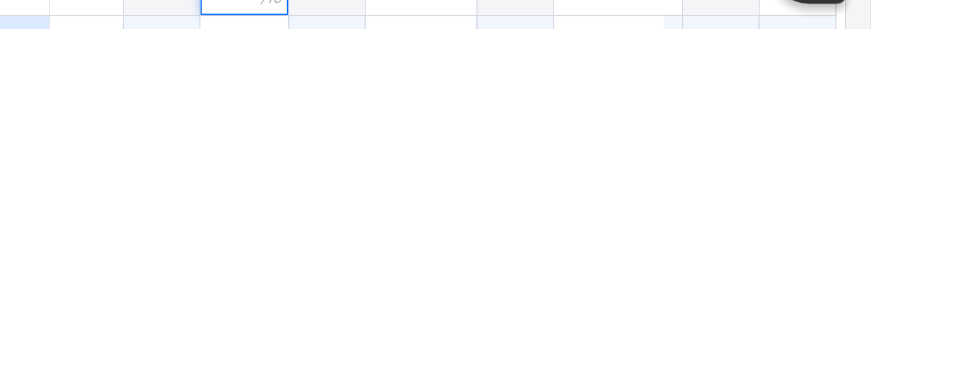 type on "*" 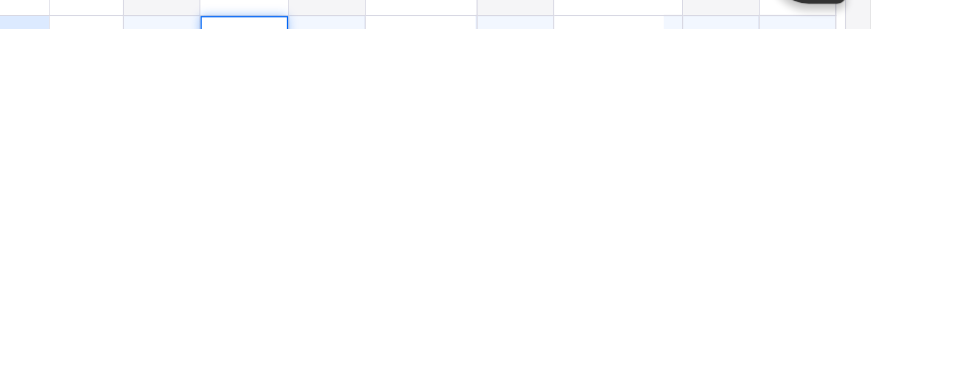 click at bounding box center [465, 409] 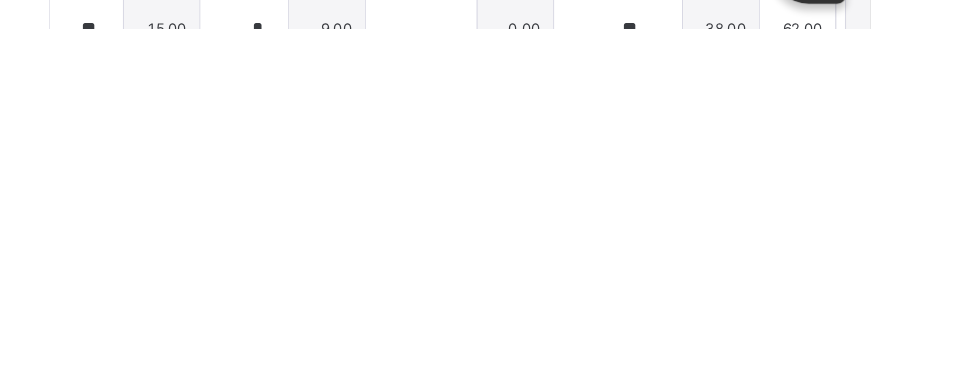 scroll, scrollTop: 0, scrollLeft: 0, axis: both 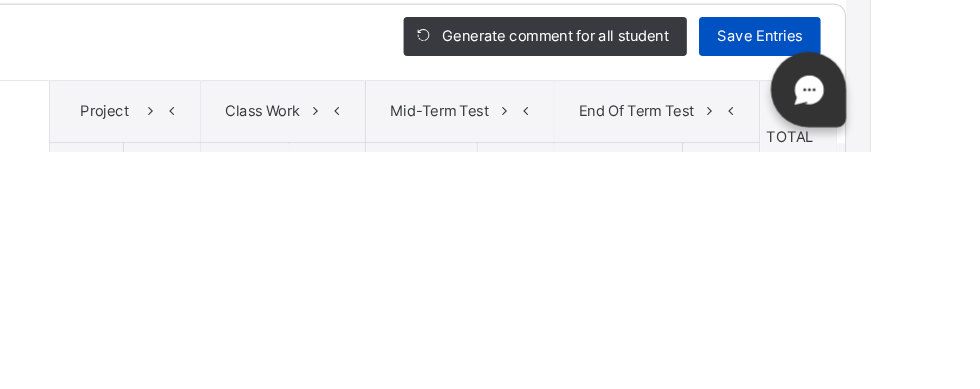 type on "*" 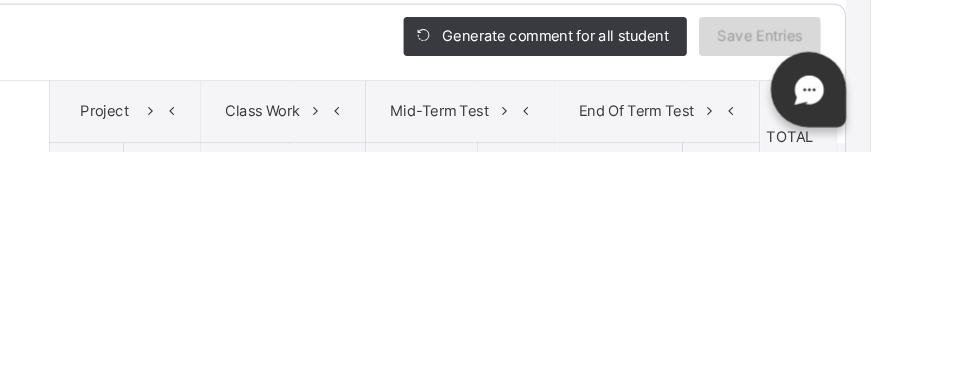 scroll, scrollTop: 264, scrollLeft: 0, axis: vertical 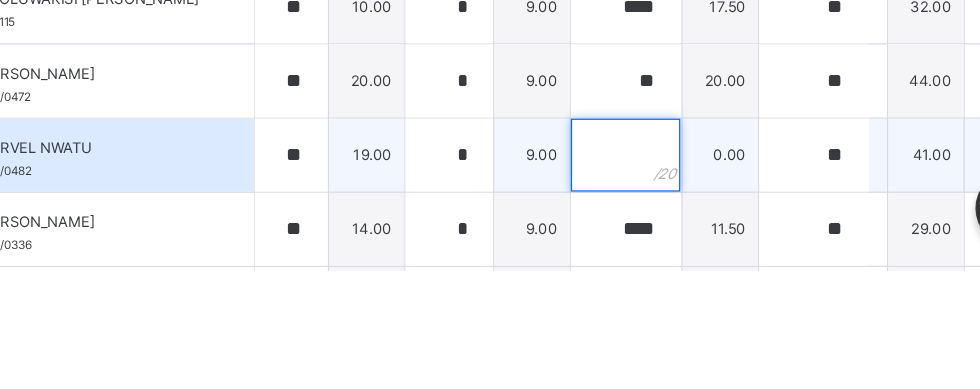 click at bounding box center (610, 294) 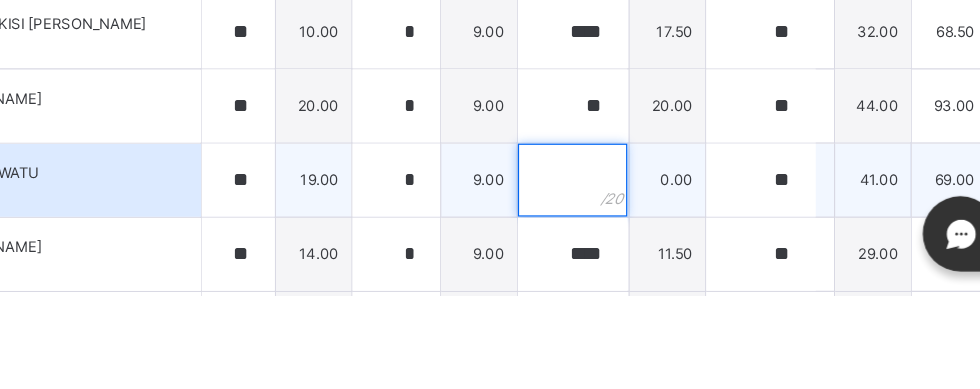 scroll, scrollTop: 438, scrollLeft: 0, axis: vertical 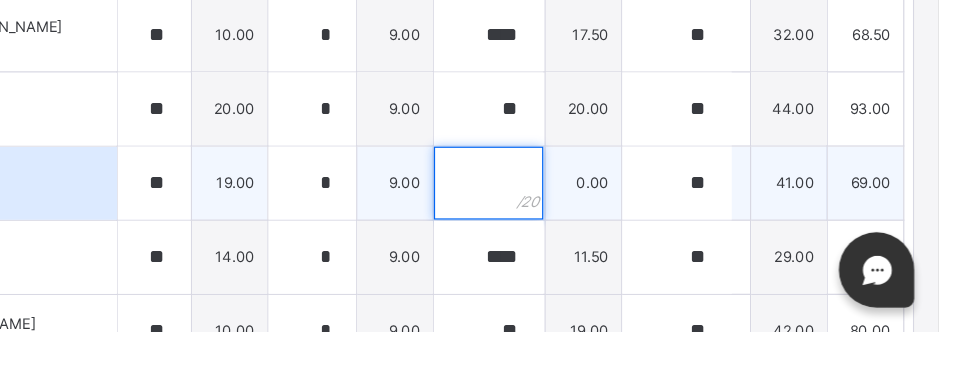 click at bounding box center (610, 267) 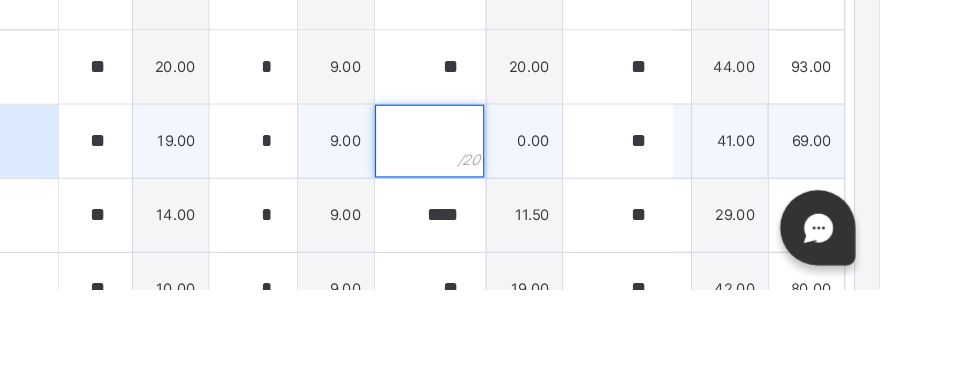 scroll, scrollTop: 0, scrollLeft: 0, axis: both 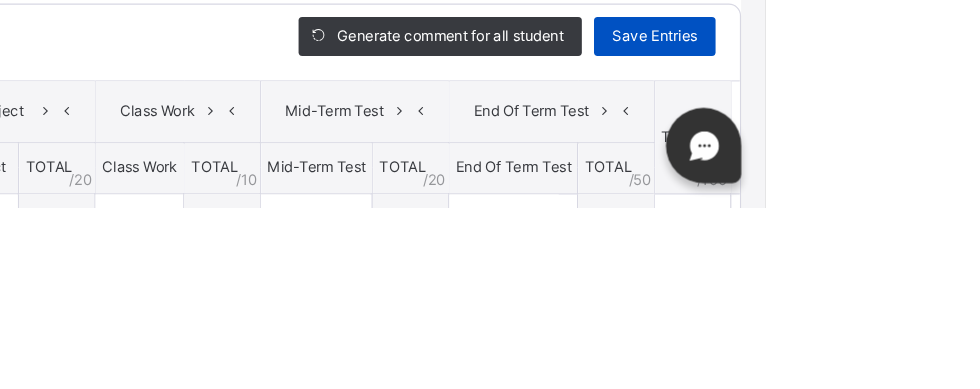 type on "****" 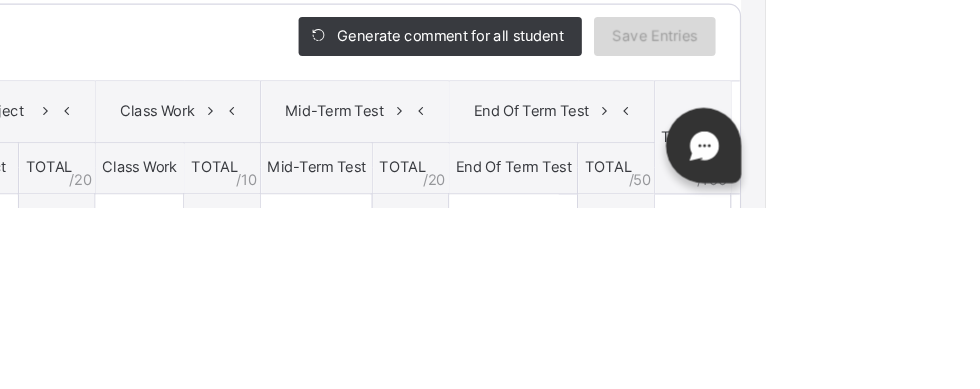 scroll, scrollTop: 0, scrollLeft: 0, axis: both 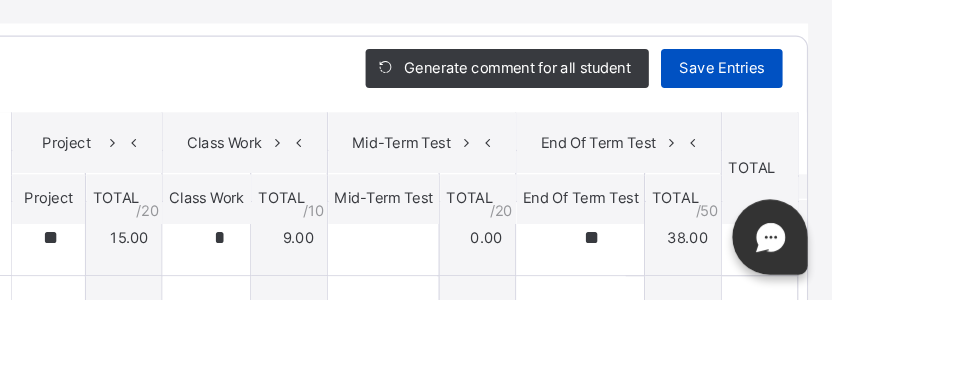 click on "Save Entries" at bounding box center (889, 199) 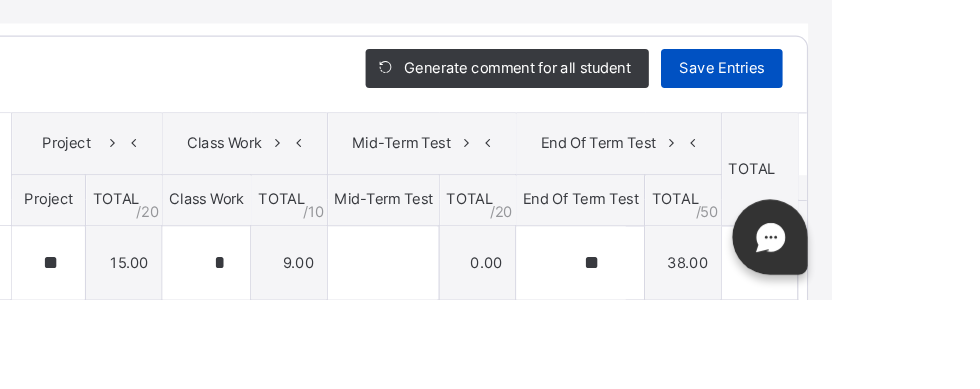 scroll, scrollTop: 20, scrollLeft: 0, axis: vertical 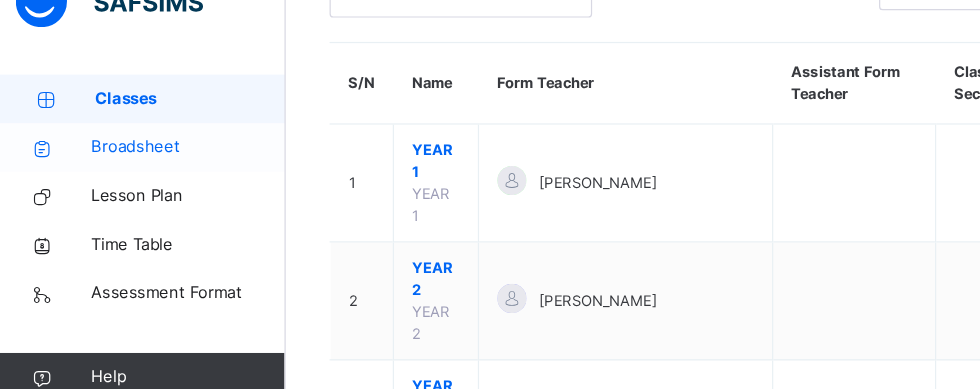 click on "Broadsheet" at bounding box center [120, 160] 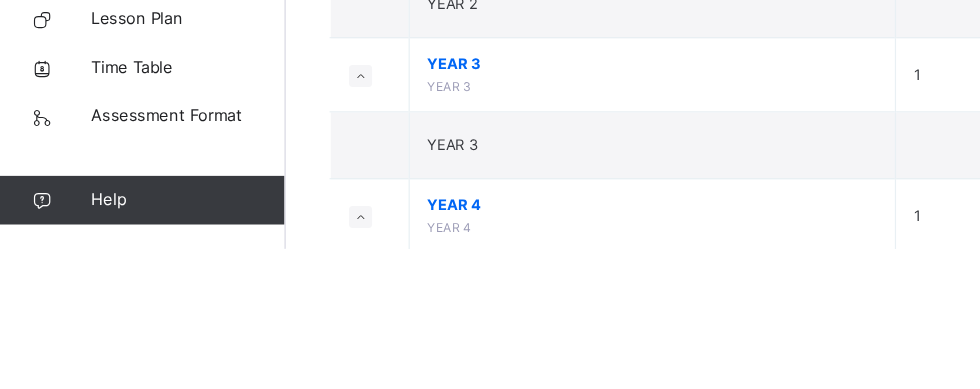 scroll, scrollTop: 312, scrollLeft: 0, axis: vertical 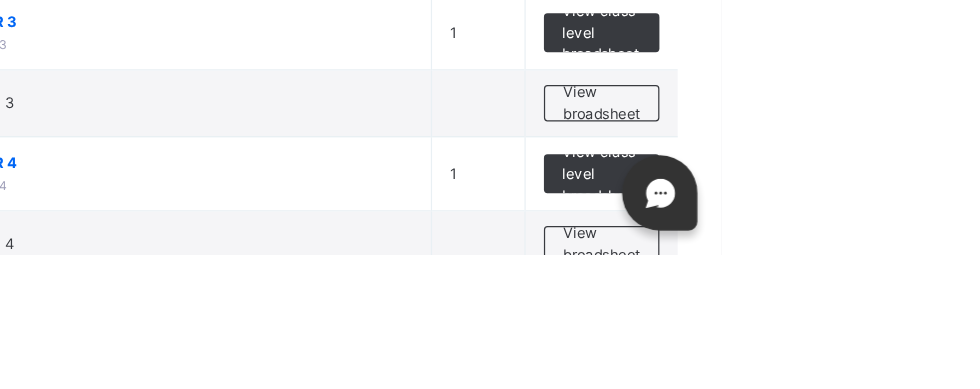 click on "View class level broadsheet" at bounding box center [881, 438] 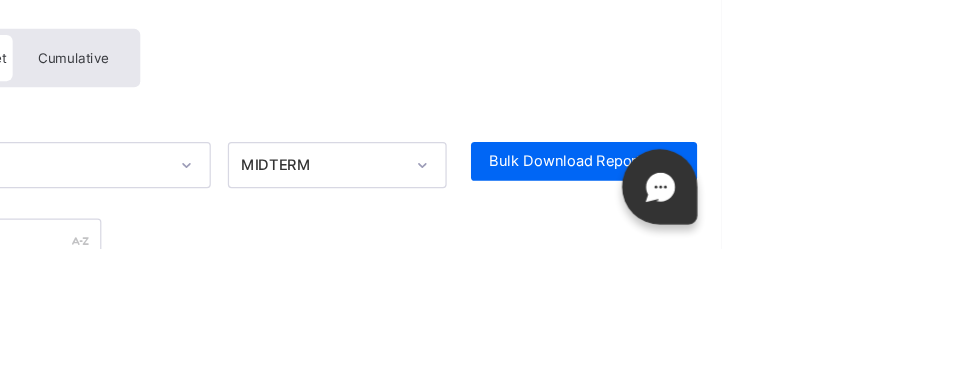 scroll, scrollTop: 307, scrollLeft: 0, axis: vertical 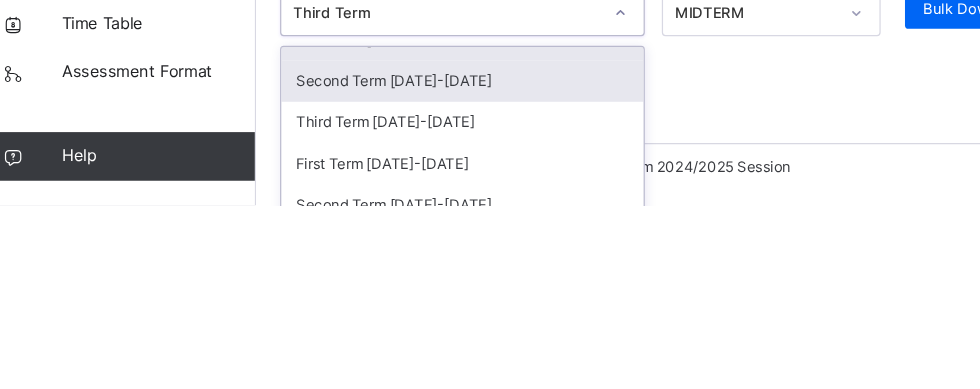 click on "Second Term [DATE]-[DATE]" at bounding box center (410, 287) 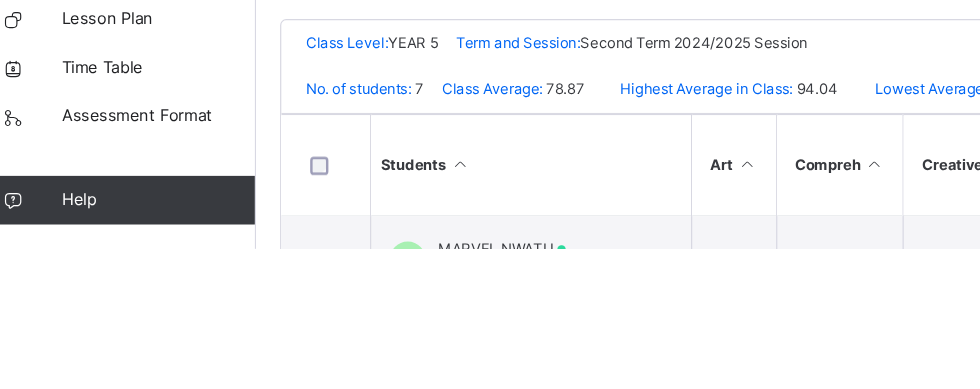 scroll, scrollTop: 231, scrollLeft: 0, axis: vertical 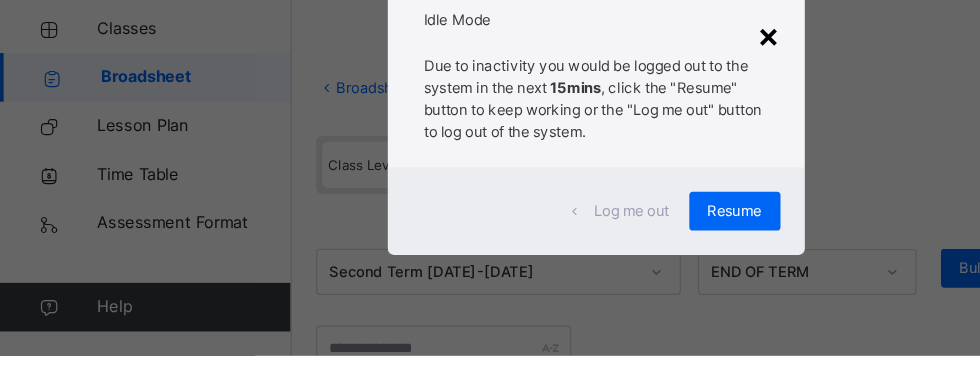 click on "×" at bounding box center [632, 125] 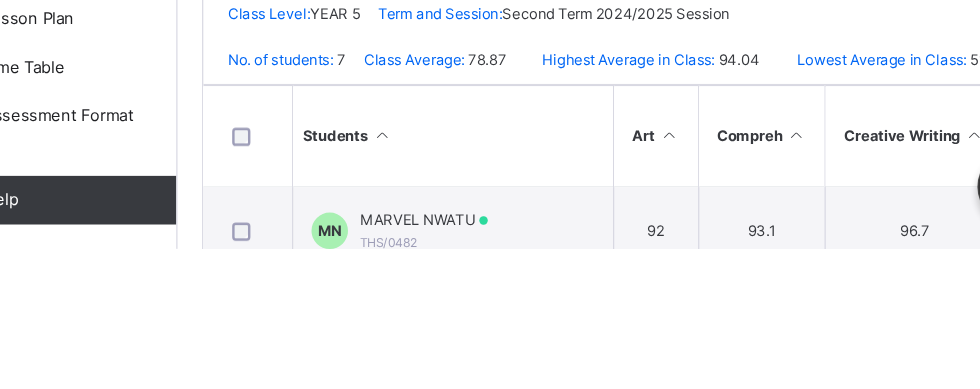 scroll, scrollTop: 253, scrollLeft: 0, axis: vertical 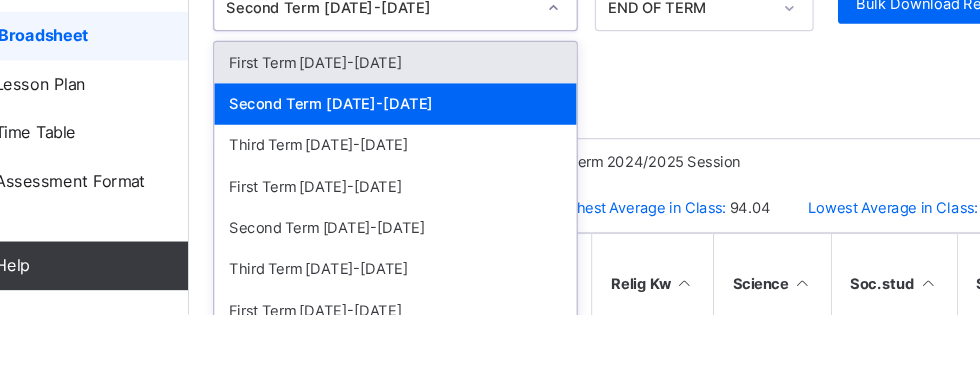 click on "First Term [DATE]-[DATE]" at bounding box center (410, 182) 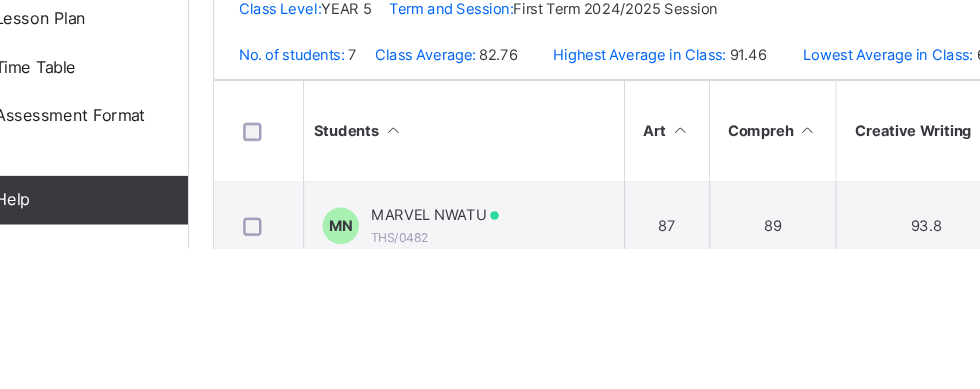 scroll, scrollTop: 256, scrollLeft: 0, axis: vertical 